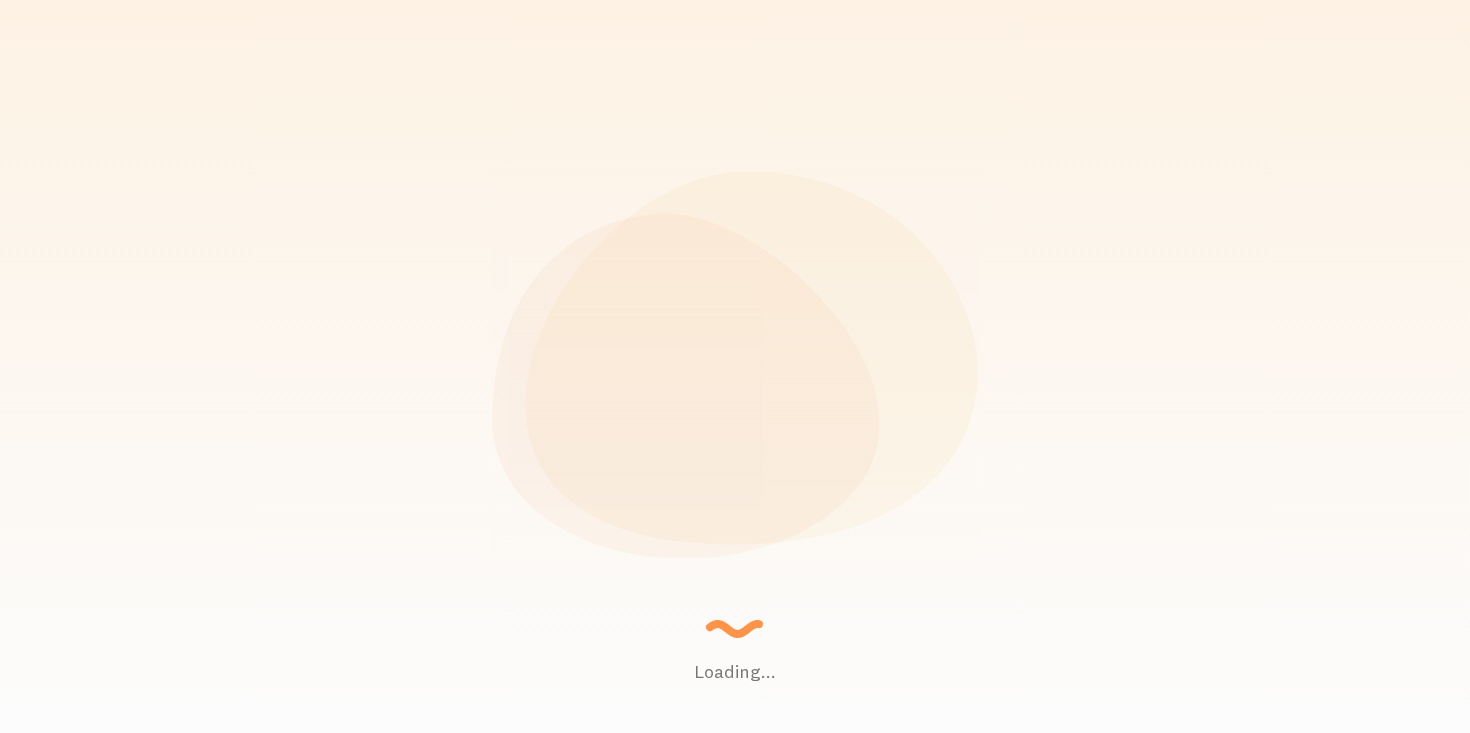 scroll, scrollTop: 0, scrollLeft: 0, axis: both 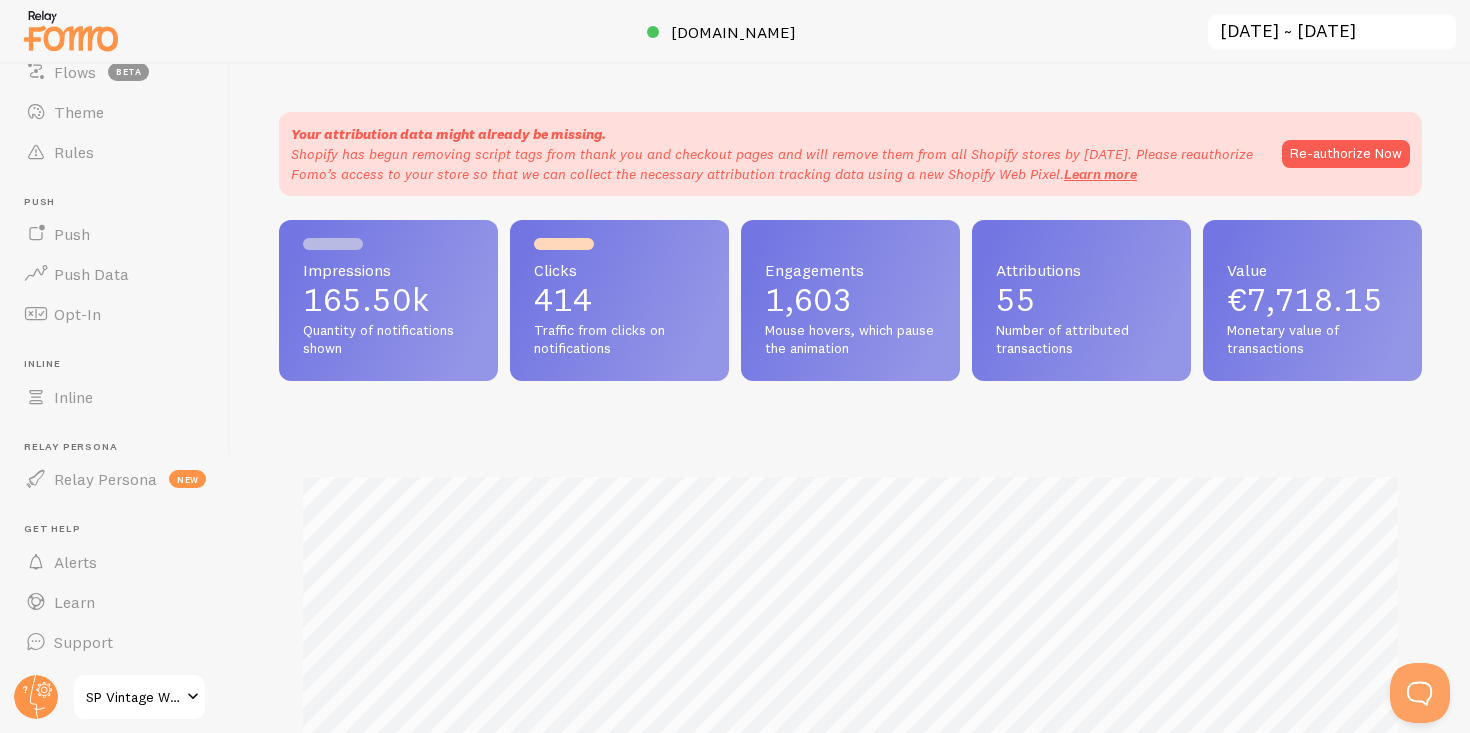 click at bounding box center [193, 697] 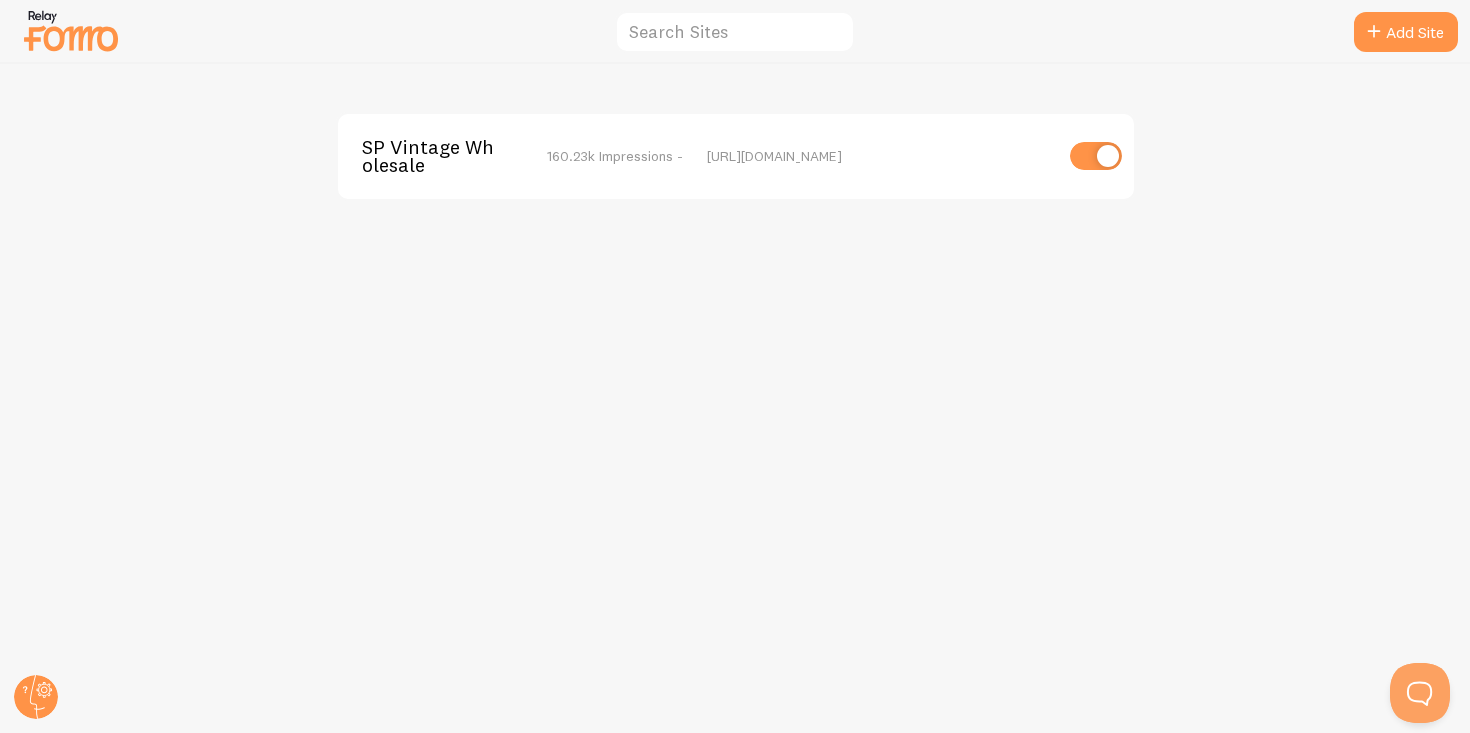 click at bounding box center [71, 30] 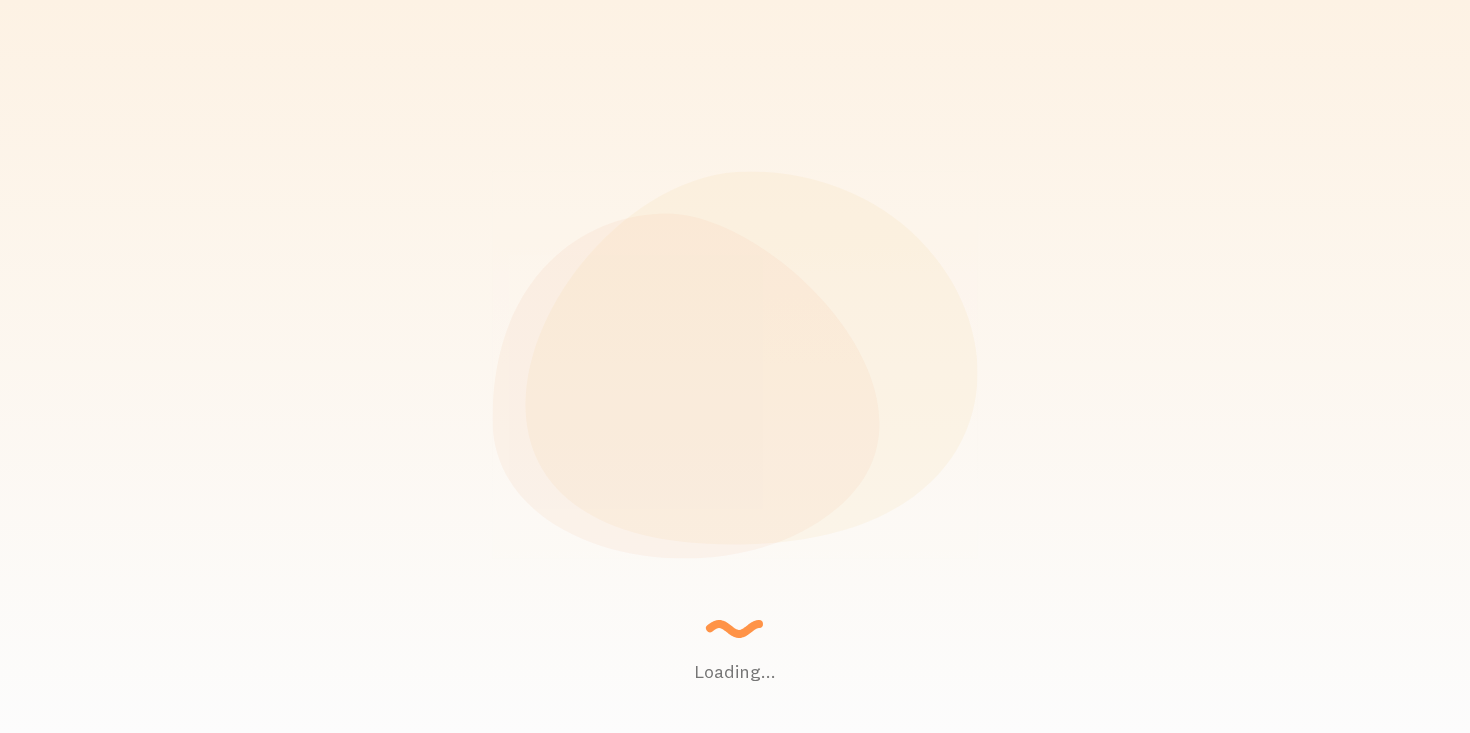 scroll, scrollTop: 0, scrollLeft: 0, axis: both 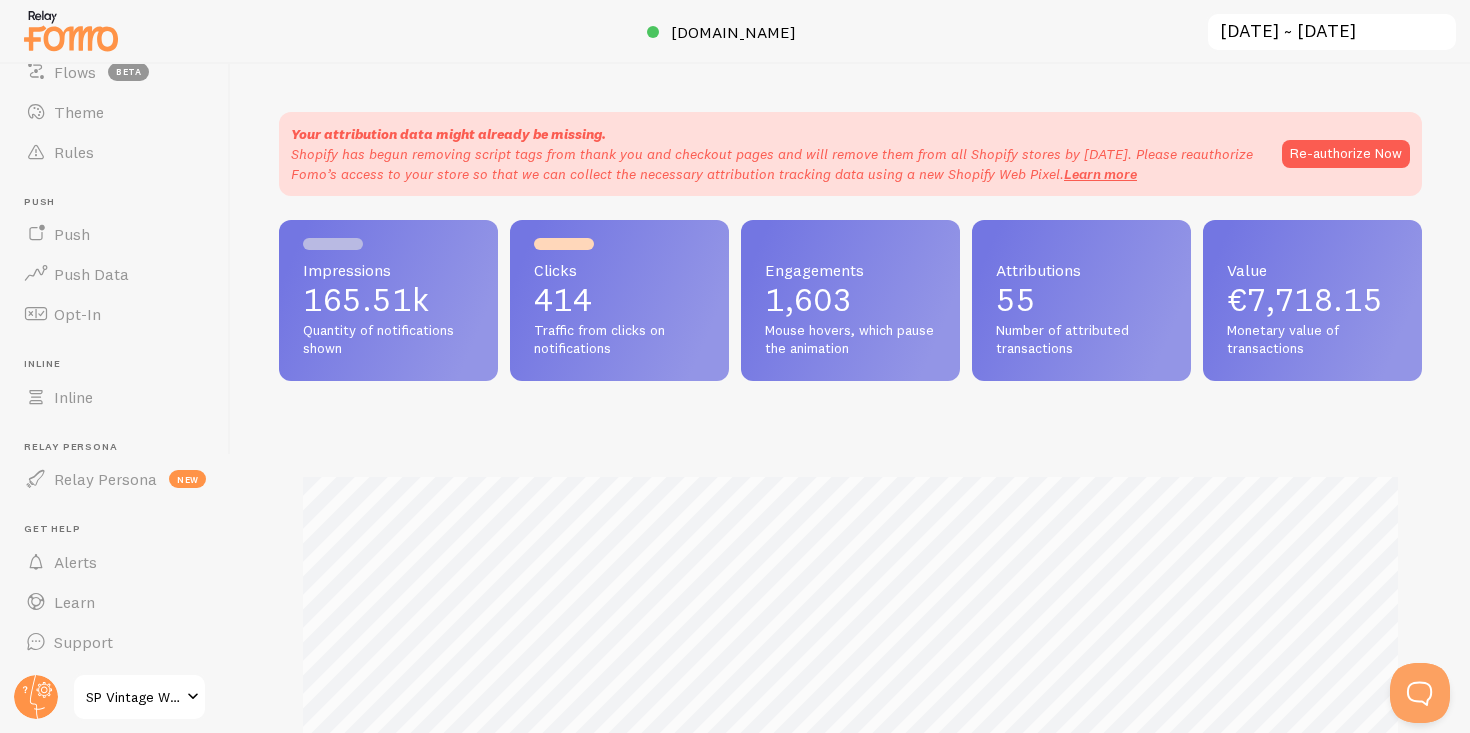 click at bounding box center [193, 697] 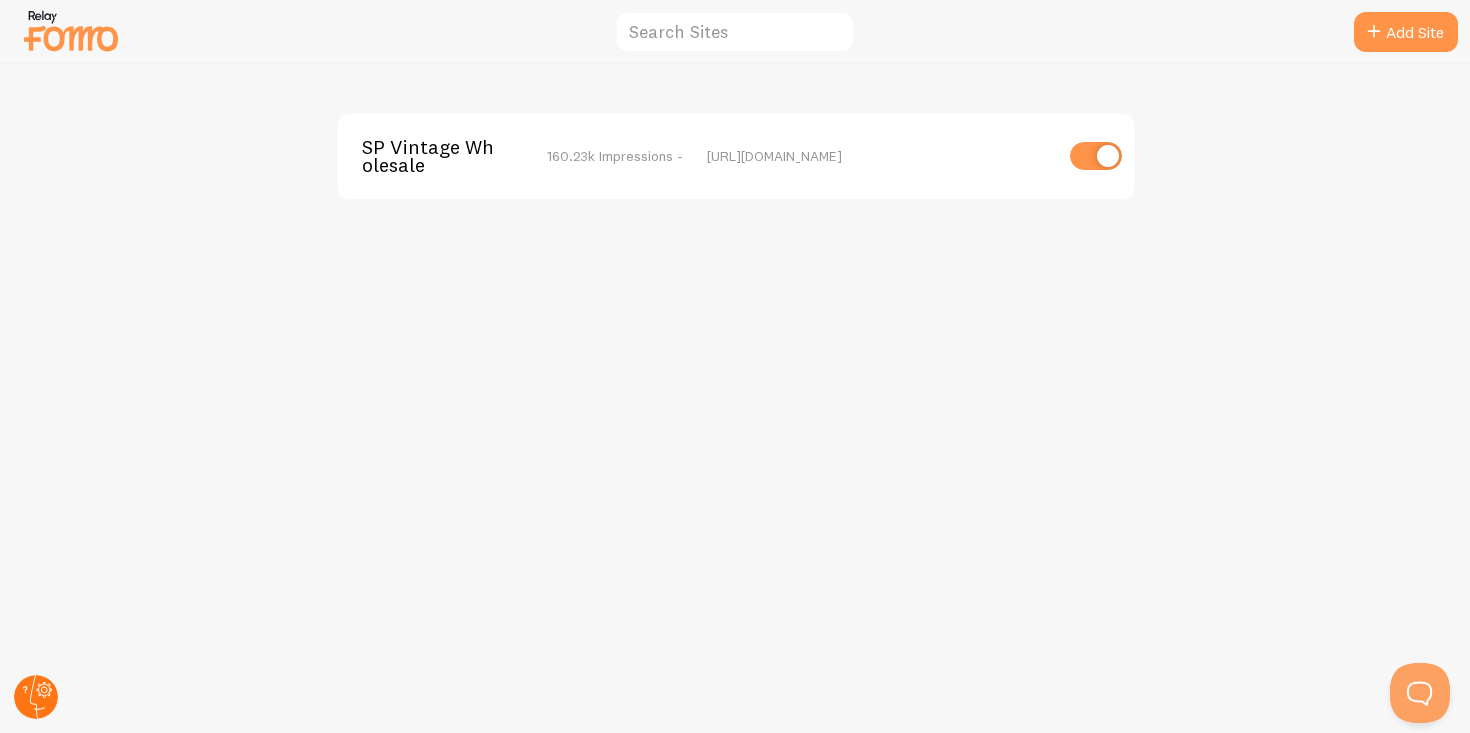 click 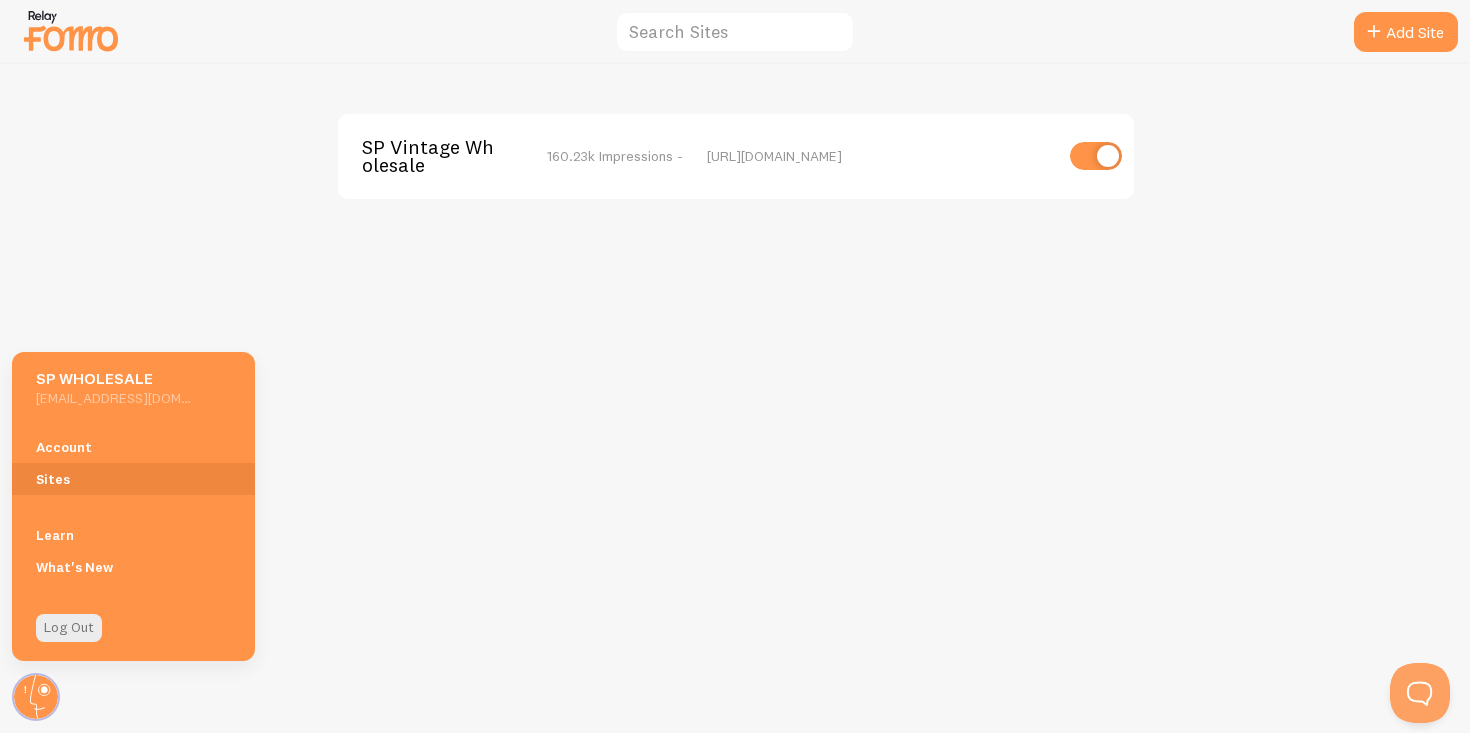 click on "SP Vintage Wholesale    160.23k Impressions -   https://spvintagewholesale.com" at bounding box center (735, 398) 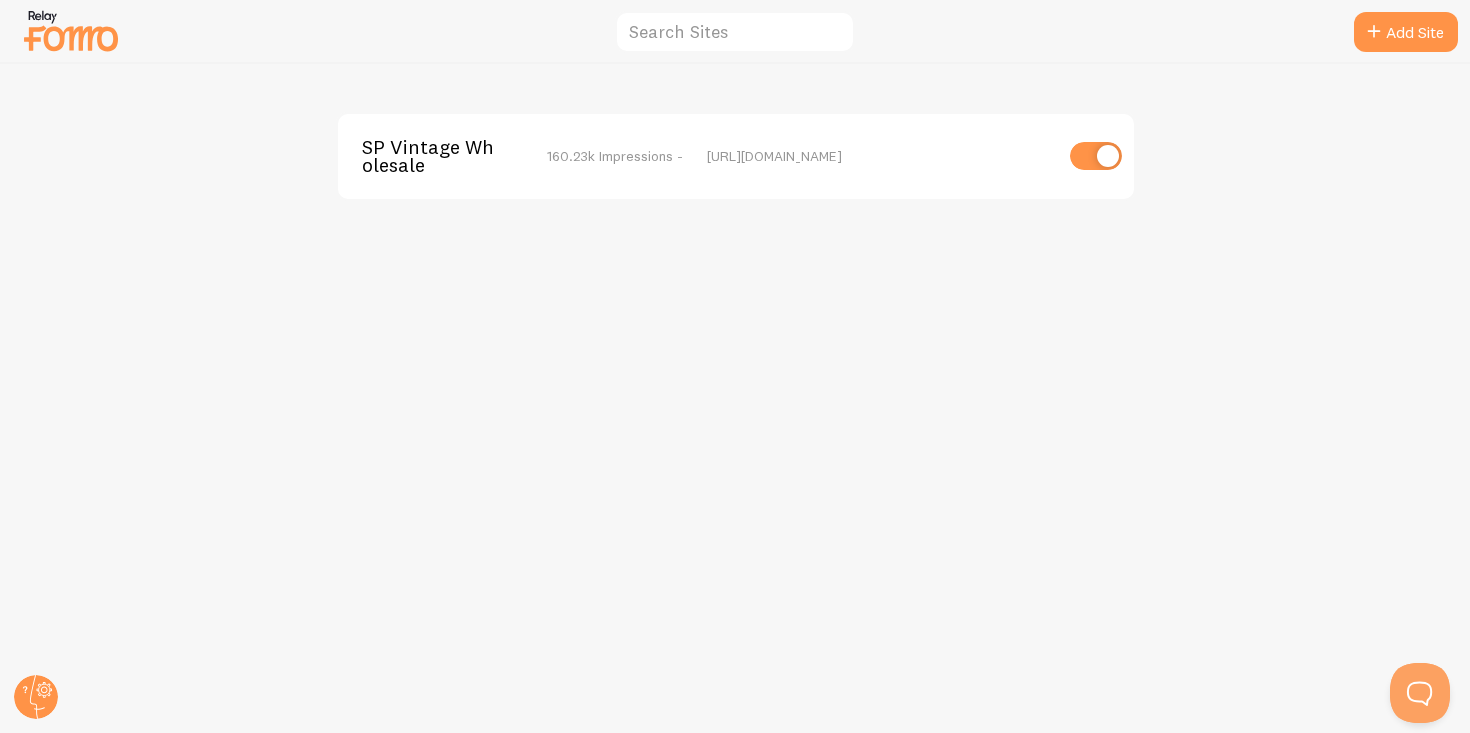 click at bounding box center [71, 30] 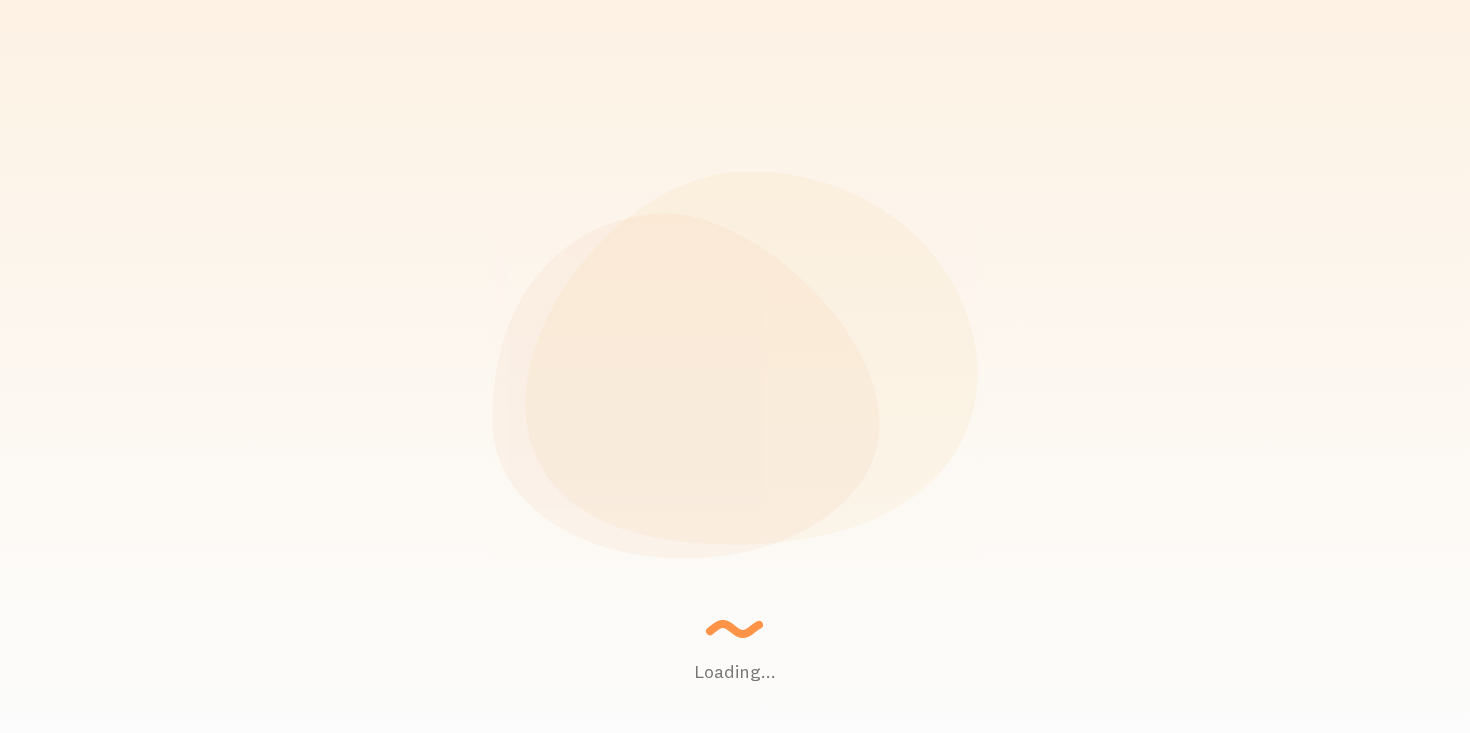 scroll, scrollTop: 0, scrollLeft: 0, axis: both 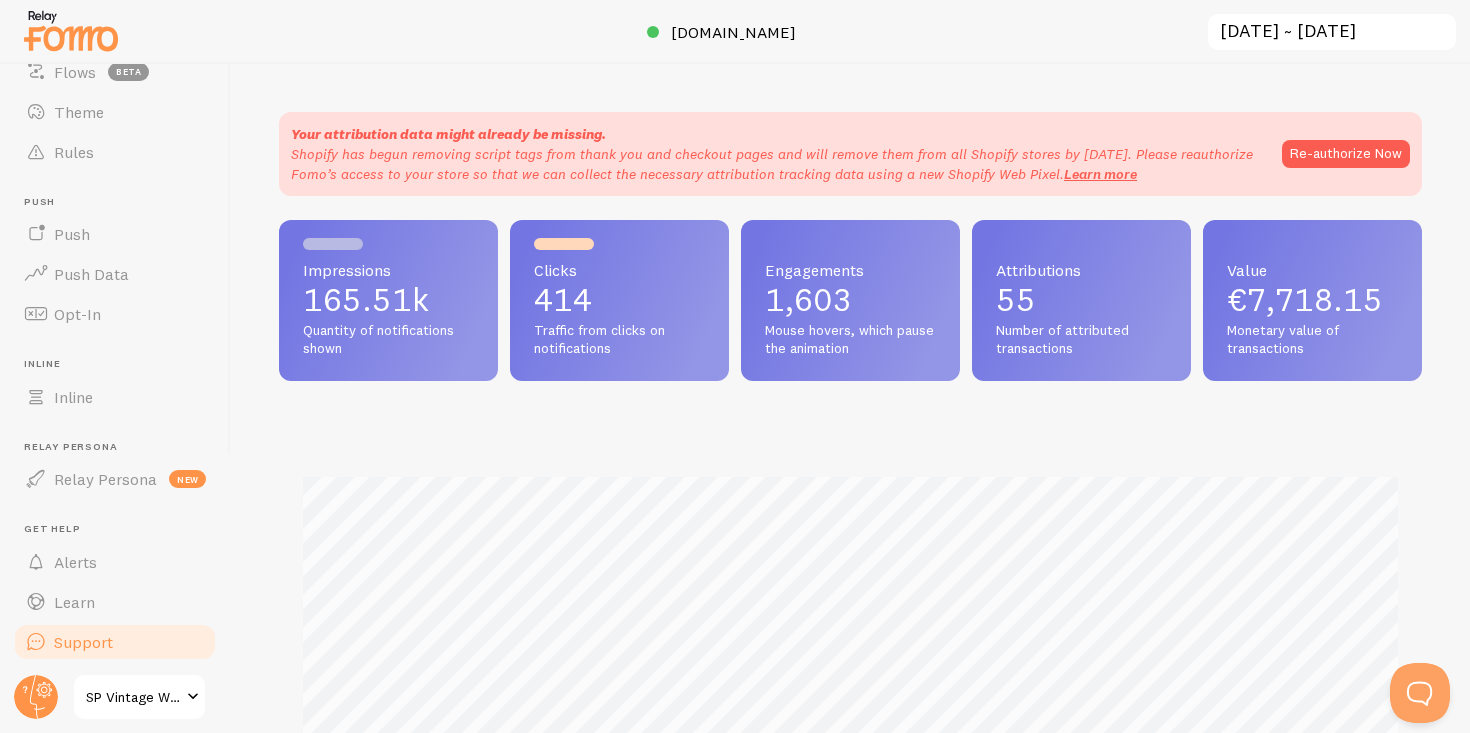 click on "Support" at bounding box center [83, 642] 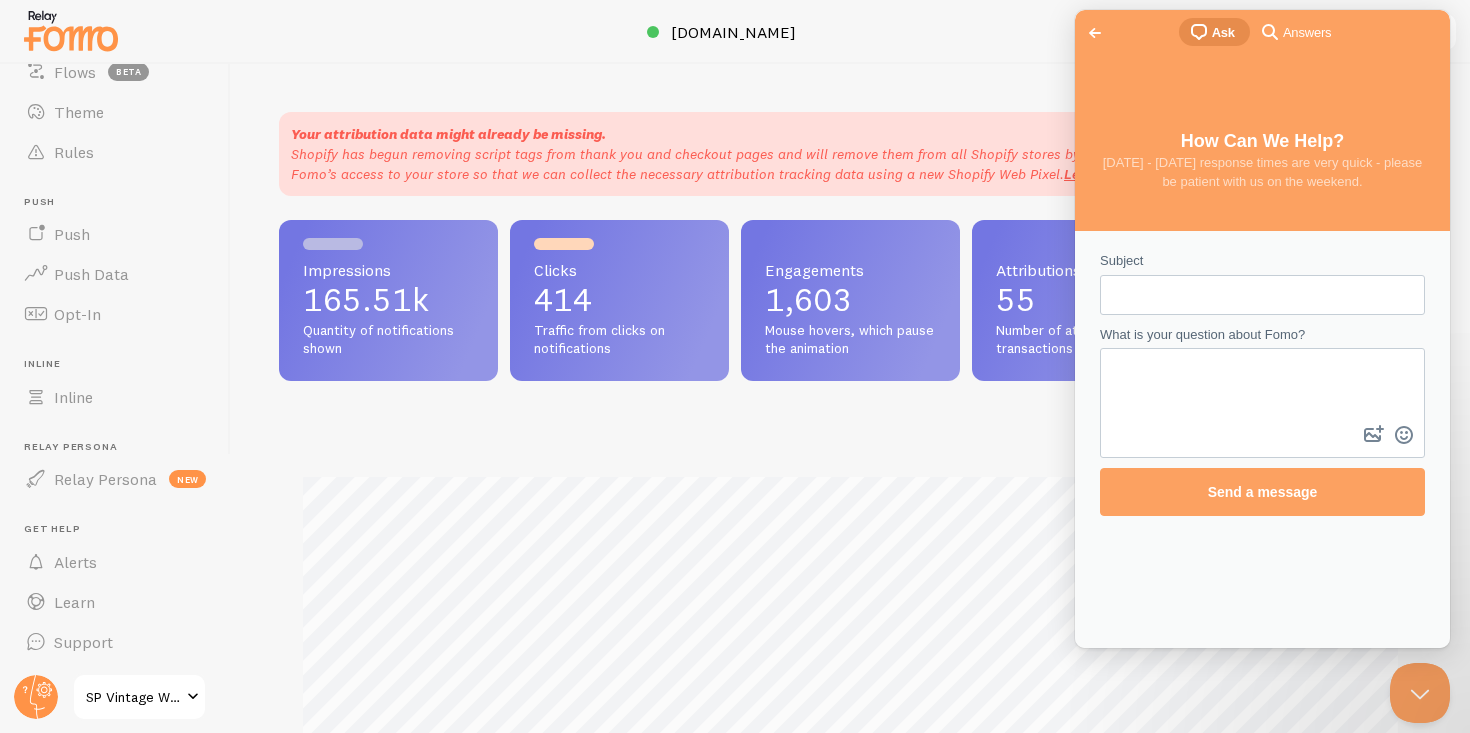 scroll, scrollTop: 0, scrollLeft: 0, axis: both 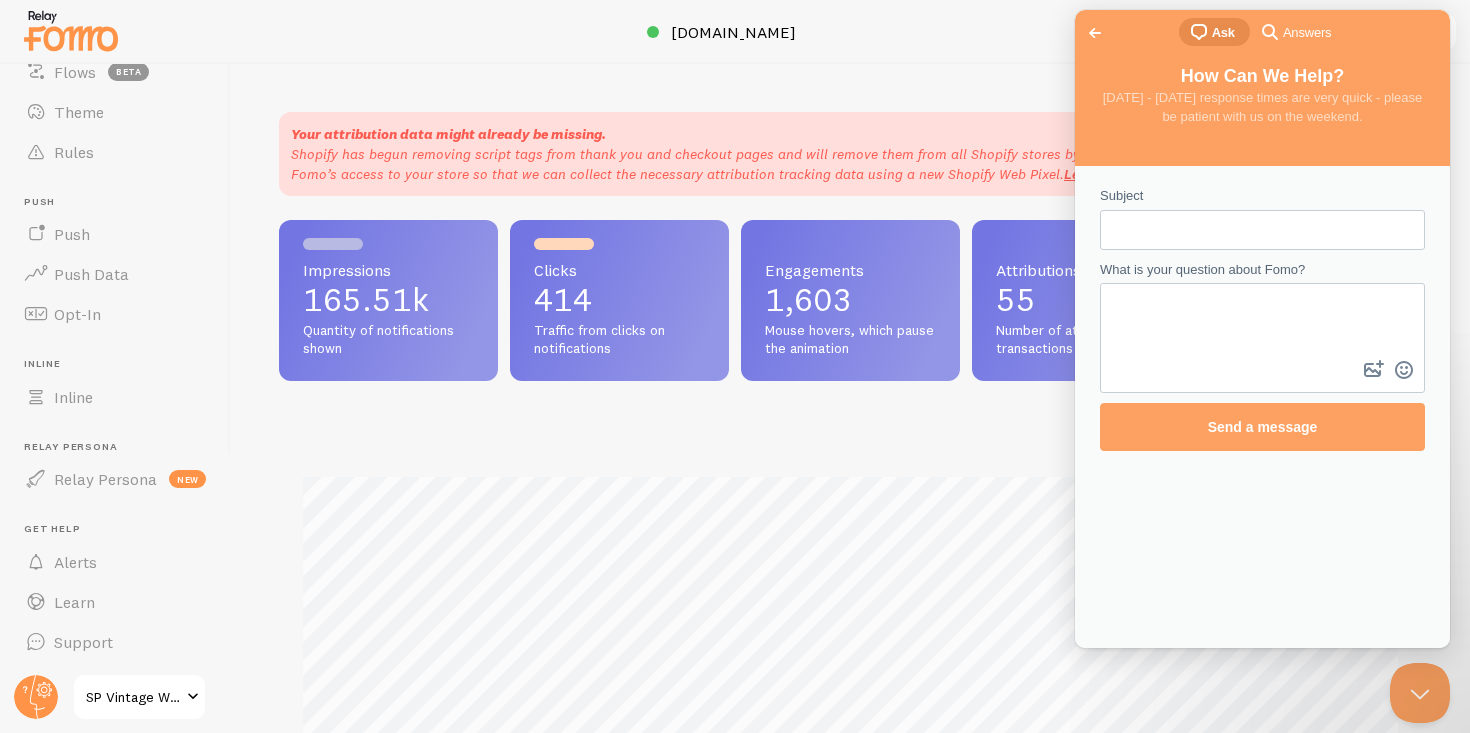 click on "Subject" at bounding box center (1262, 230) 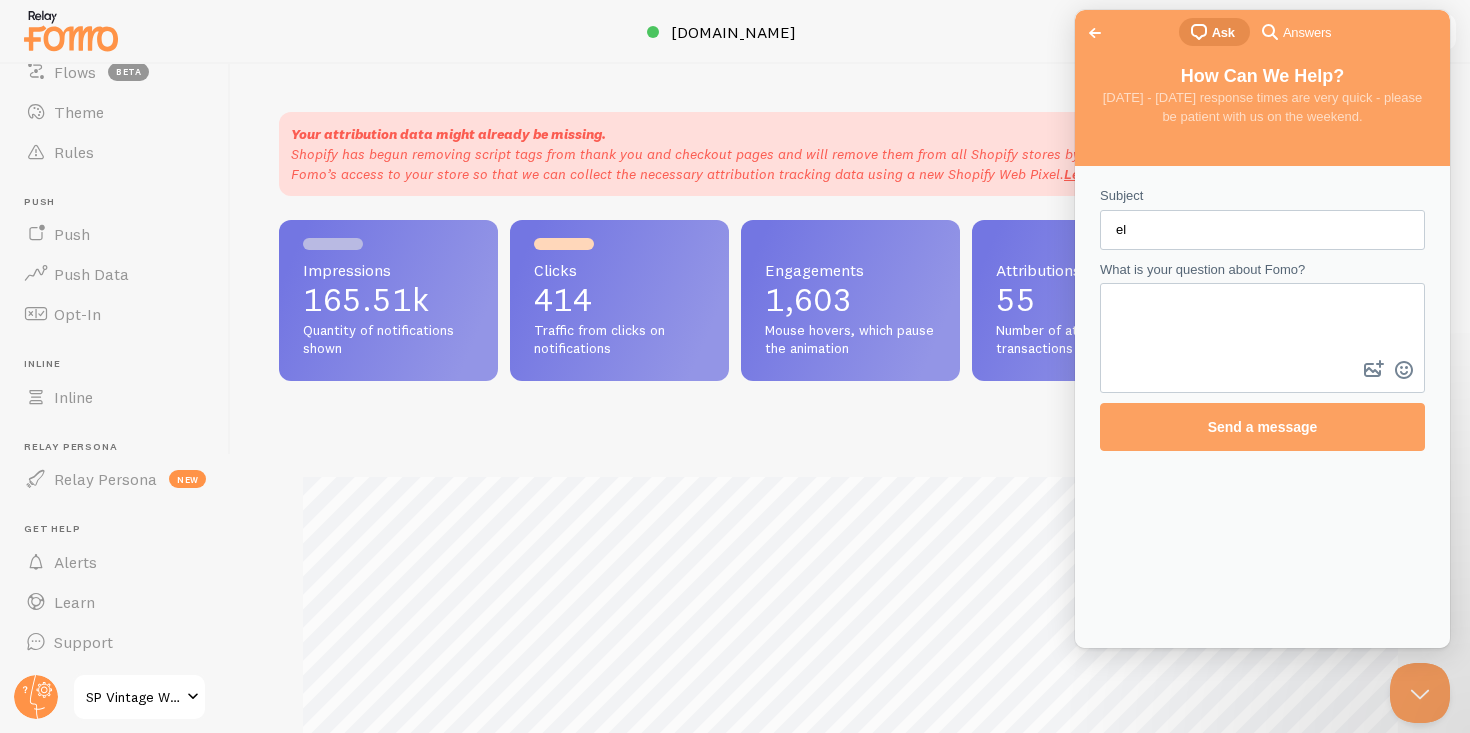 type on "e" 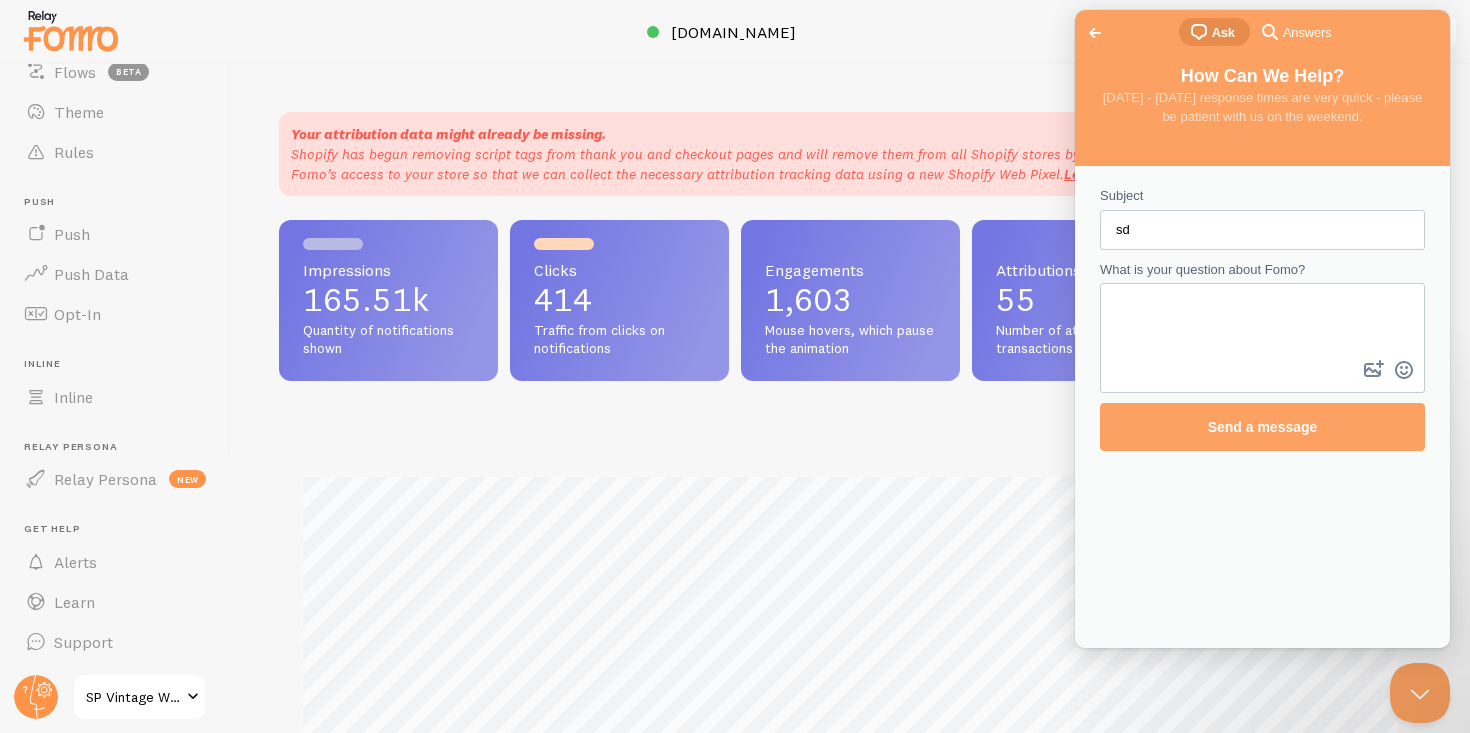 type on "s" 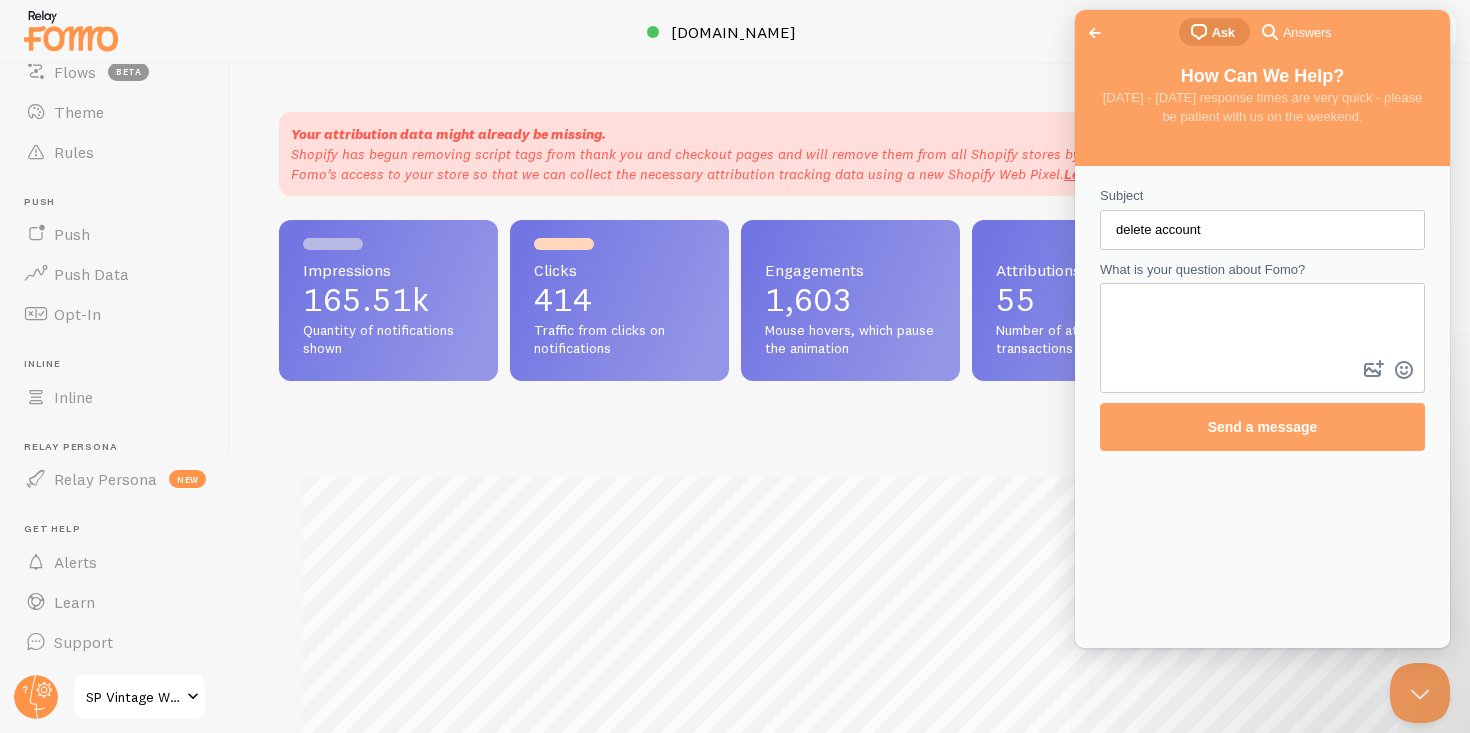 type on "delete account" 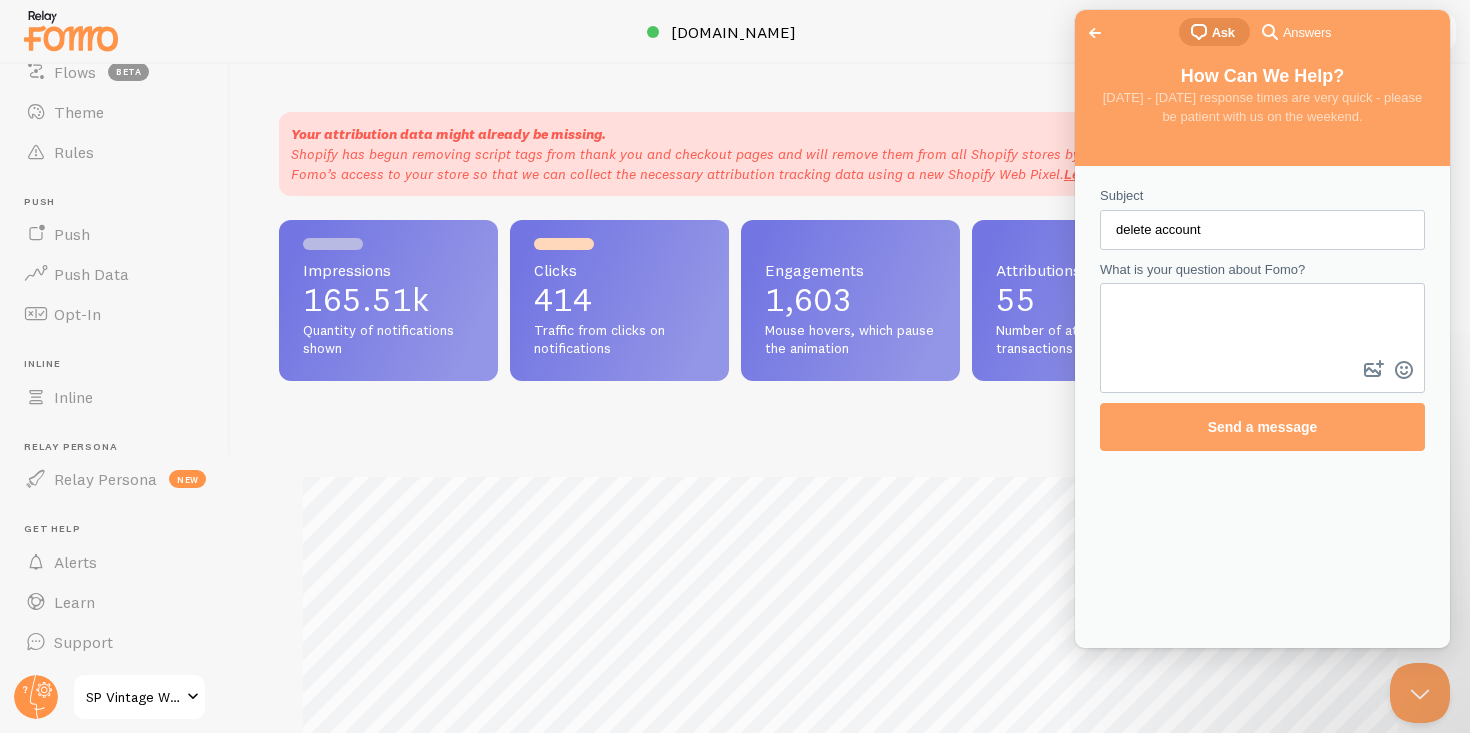 click on "What is your question about Fomo?" at bounding box center (1262, 320) 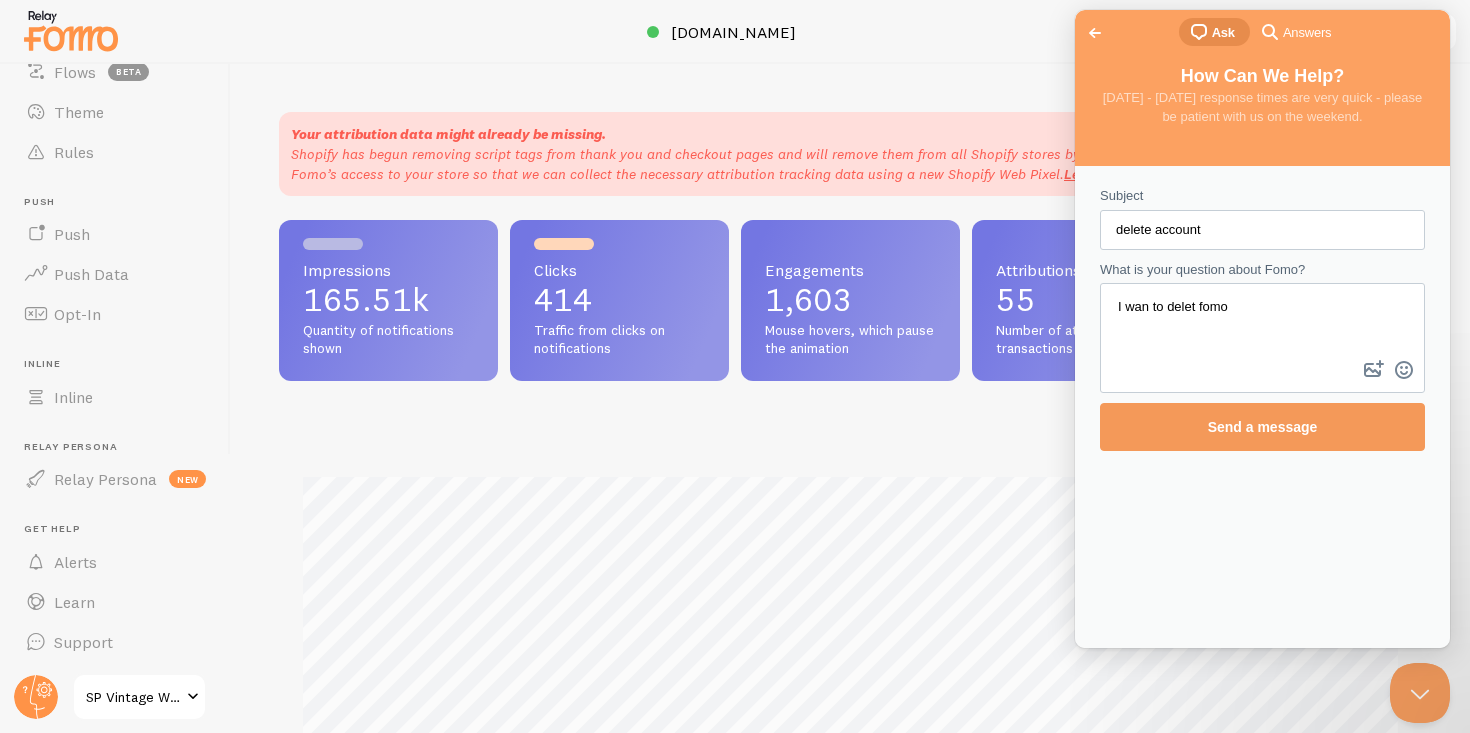 type on "I wan to delet fomo" 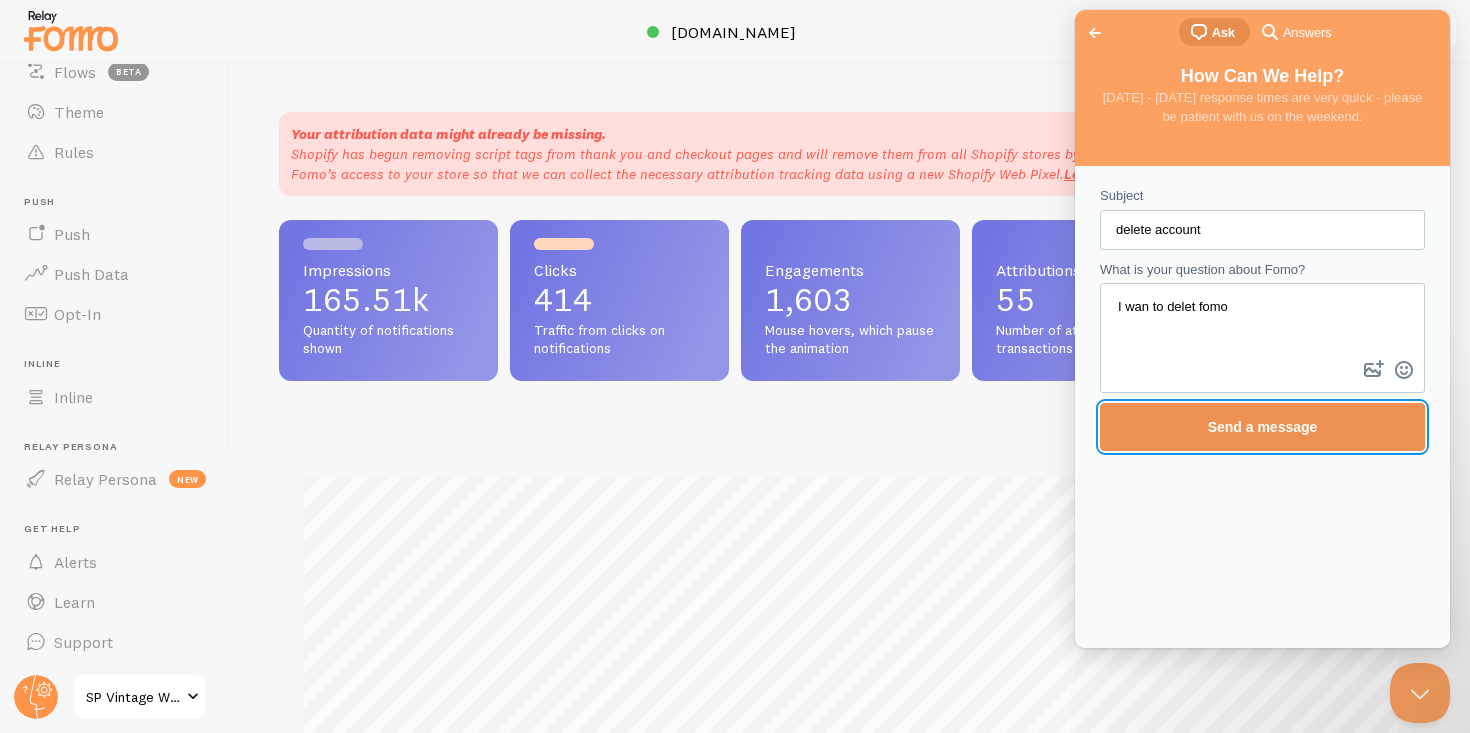 click on "Send a message" at bounding box center [1263, 427] 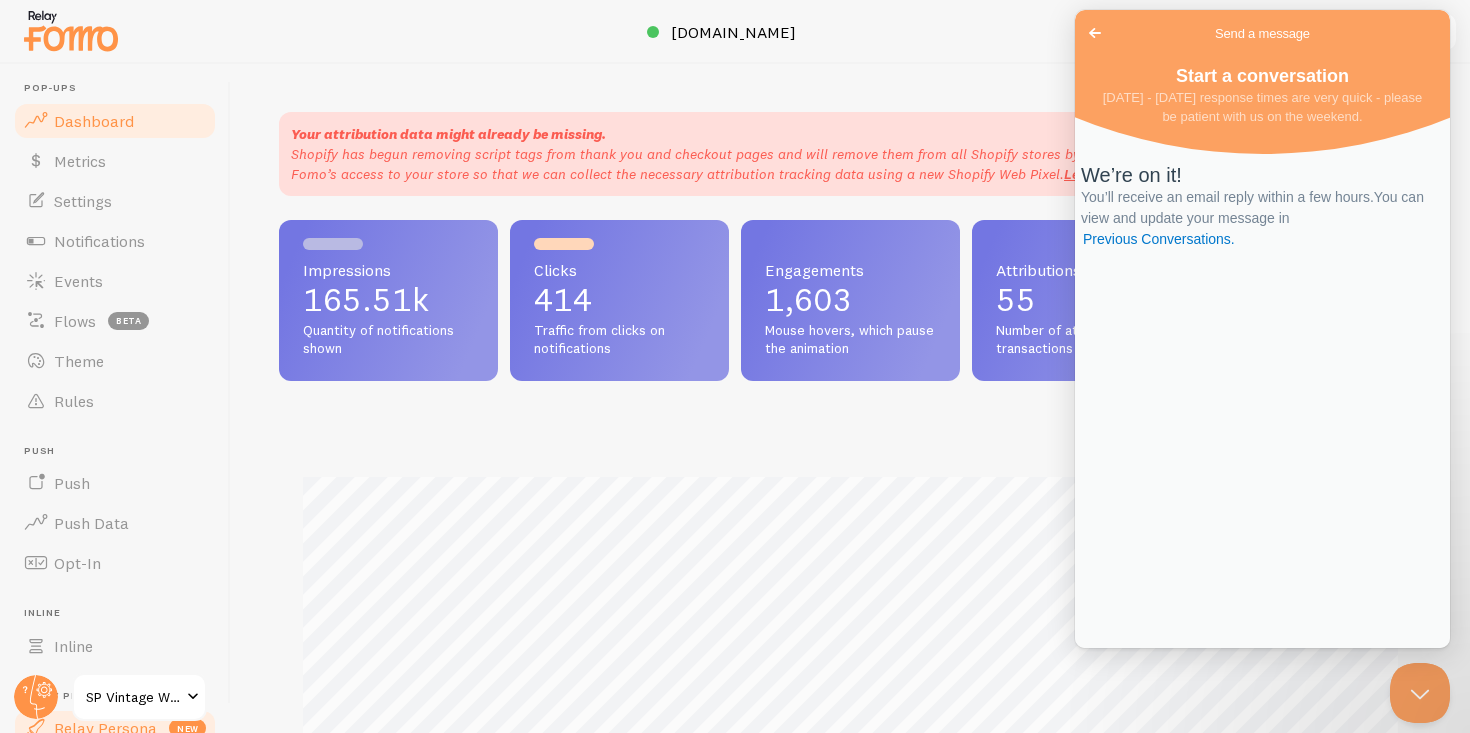 scroll, scrollTop: 0, scrollLeft: 0, axis: both 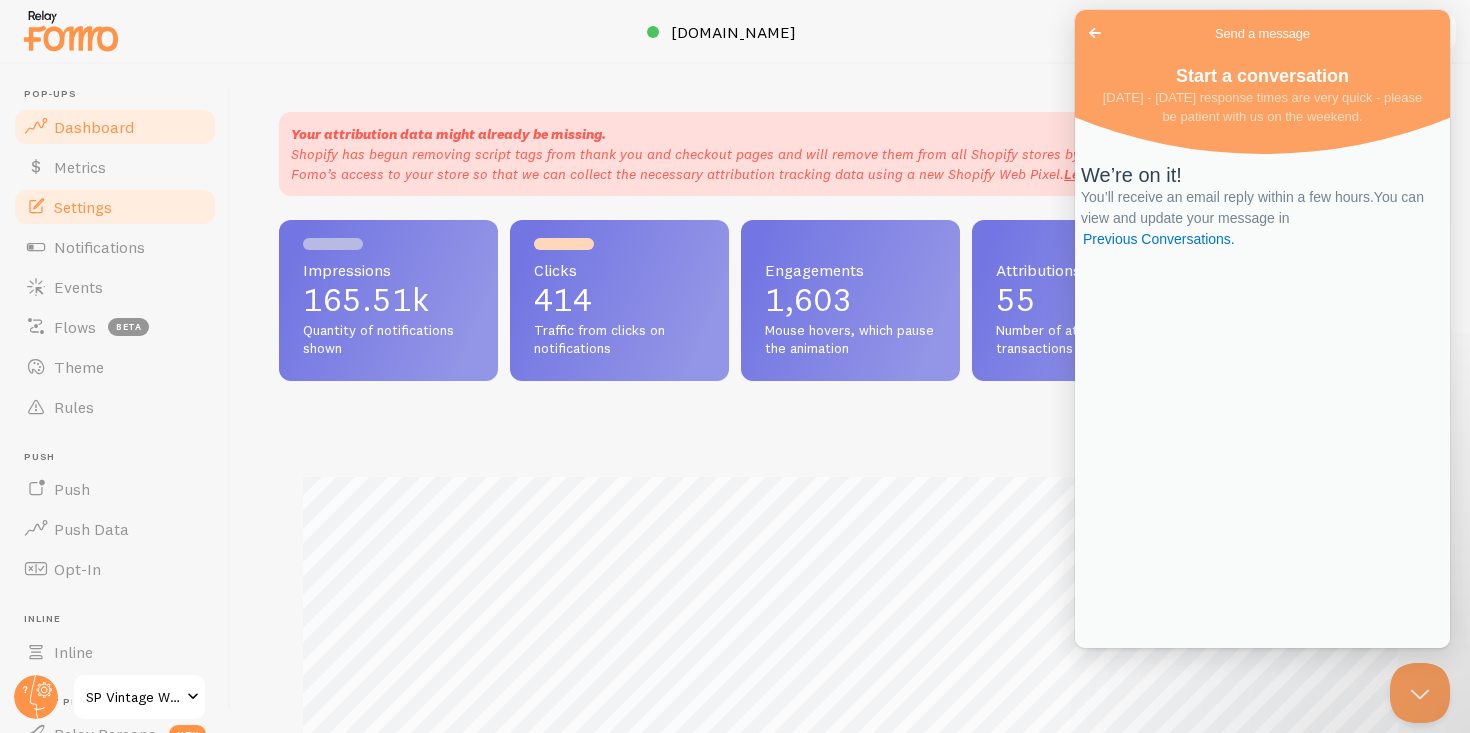 click on "Settings" at bounding box center (83, 207) 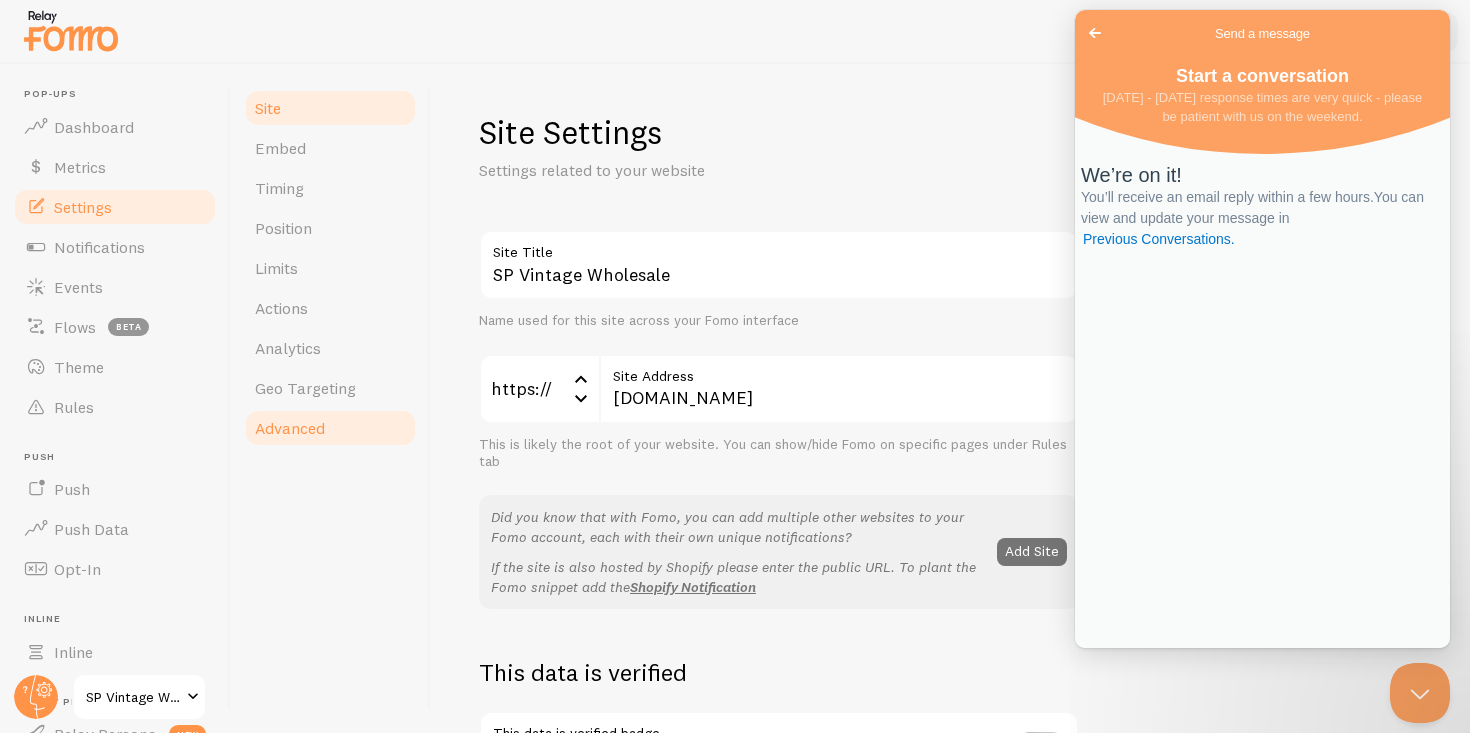 click on "Advanced" at bounding box center (330, 428) 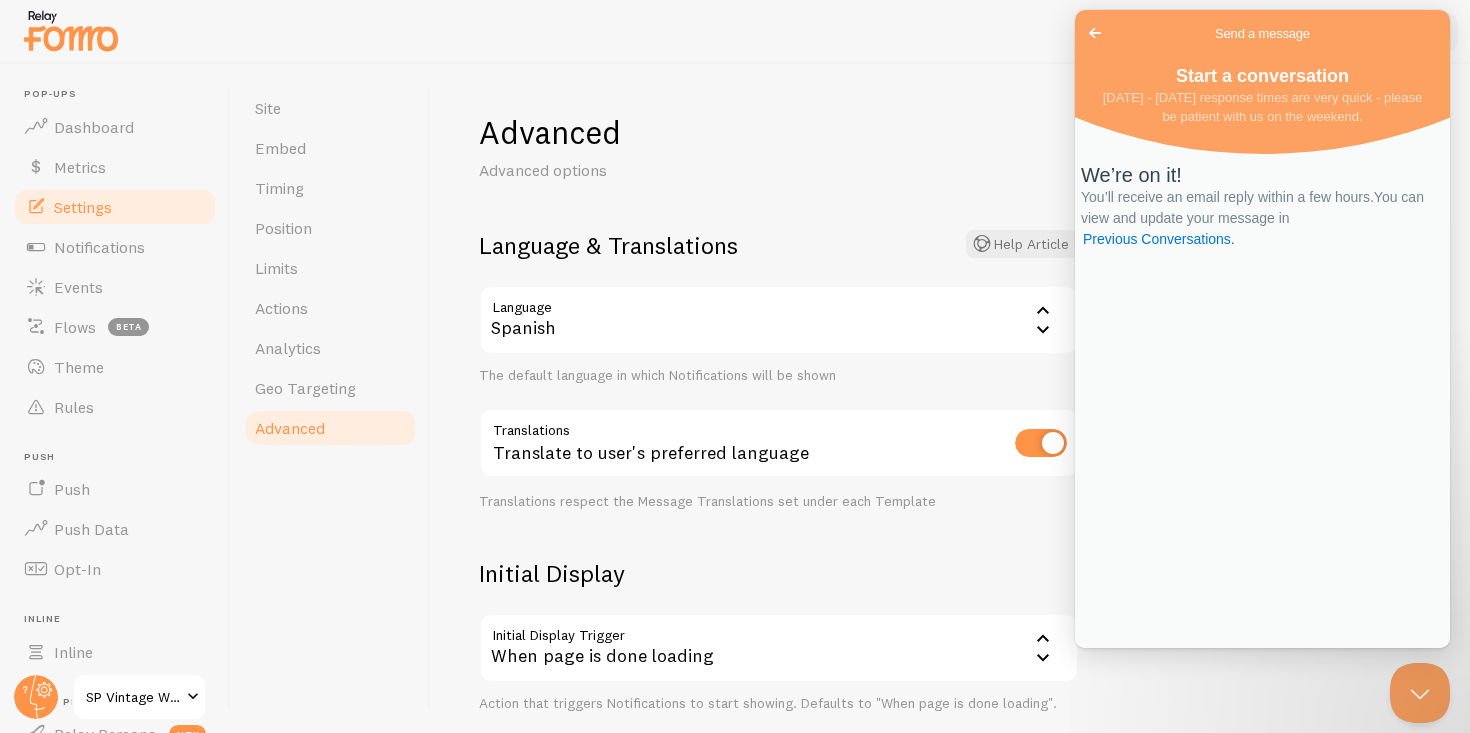 click on "Go back" at bounding box center [1095, 33] 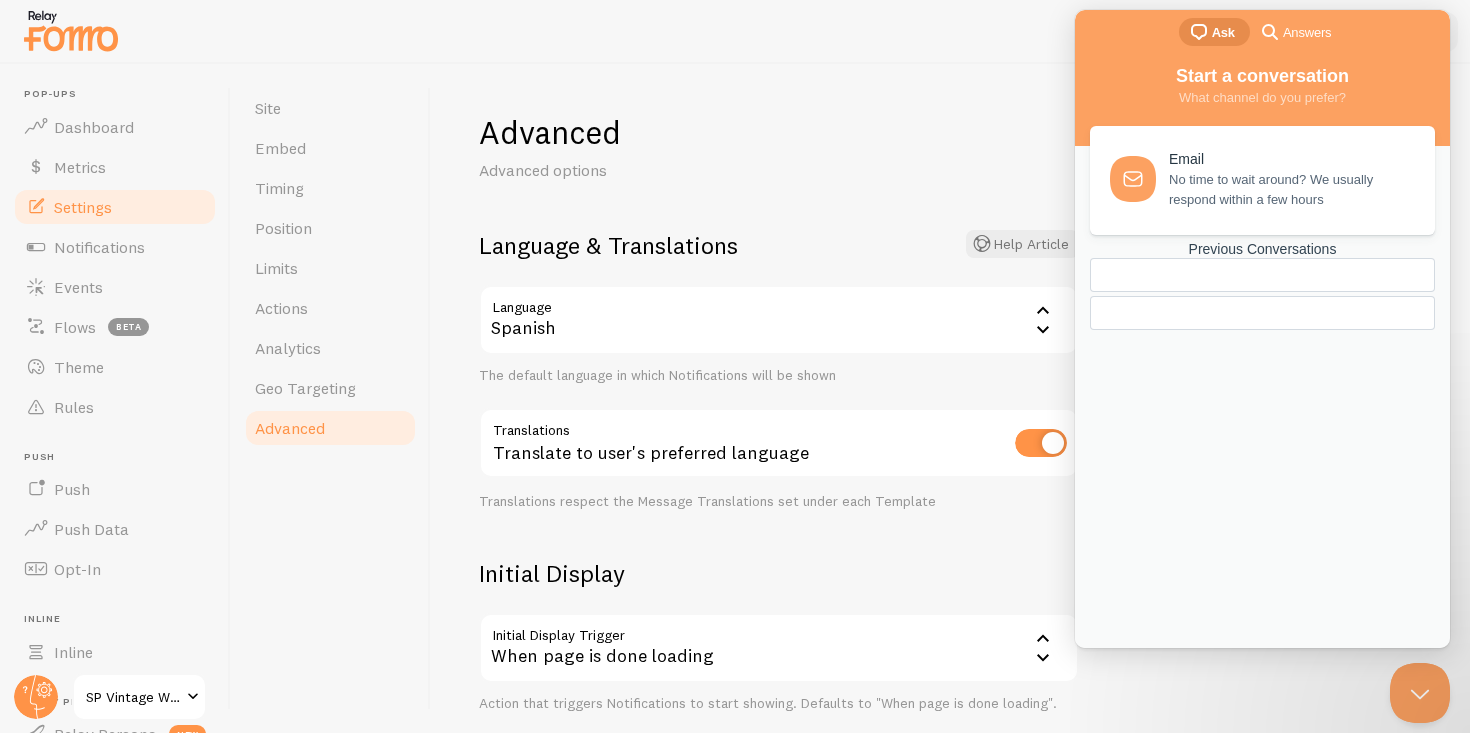 click on "chat-square Ask search-medium Answers" at bounding box center (1262, 34) 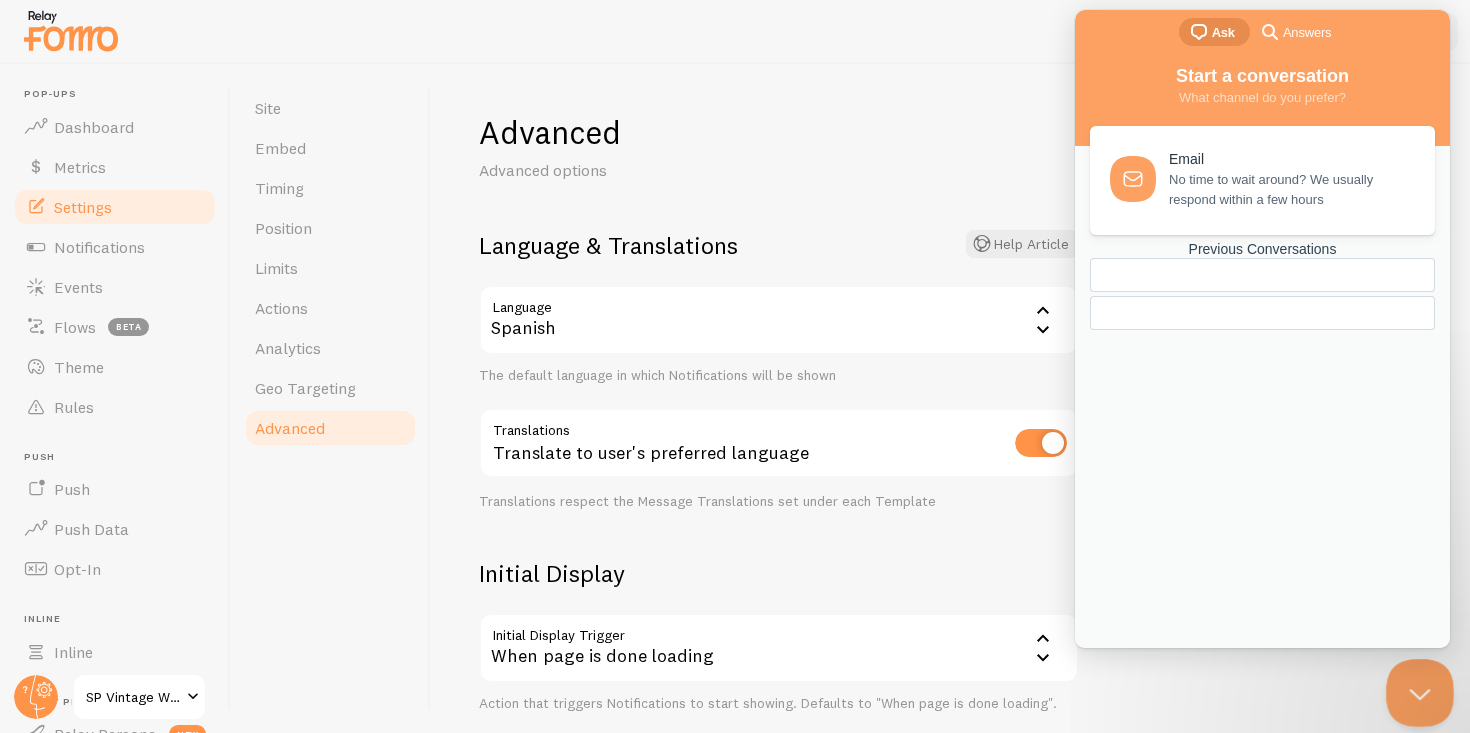 click at bounding box center [1416, 689] 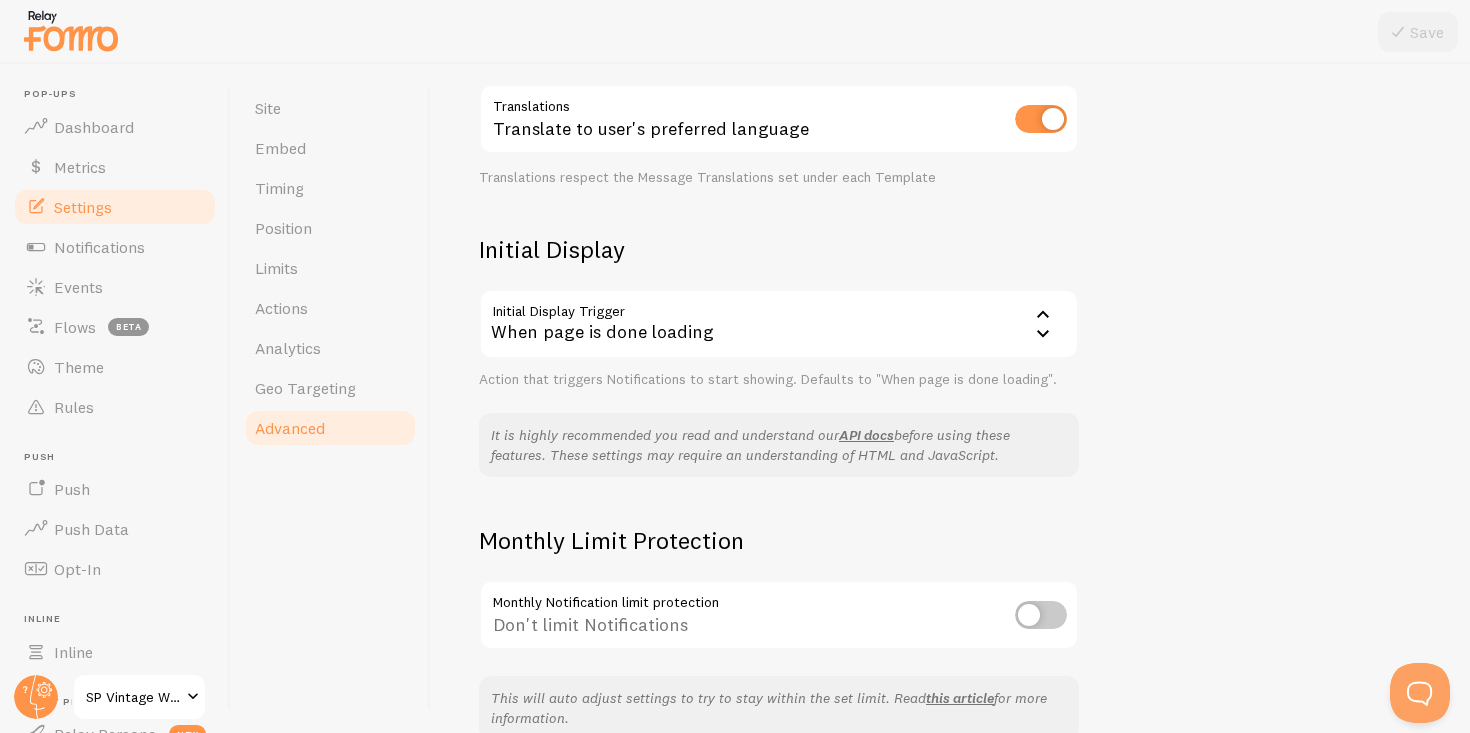 scroll, scrollTop: 427, scrollLeft: 0, axis: vertical 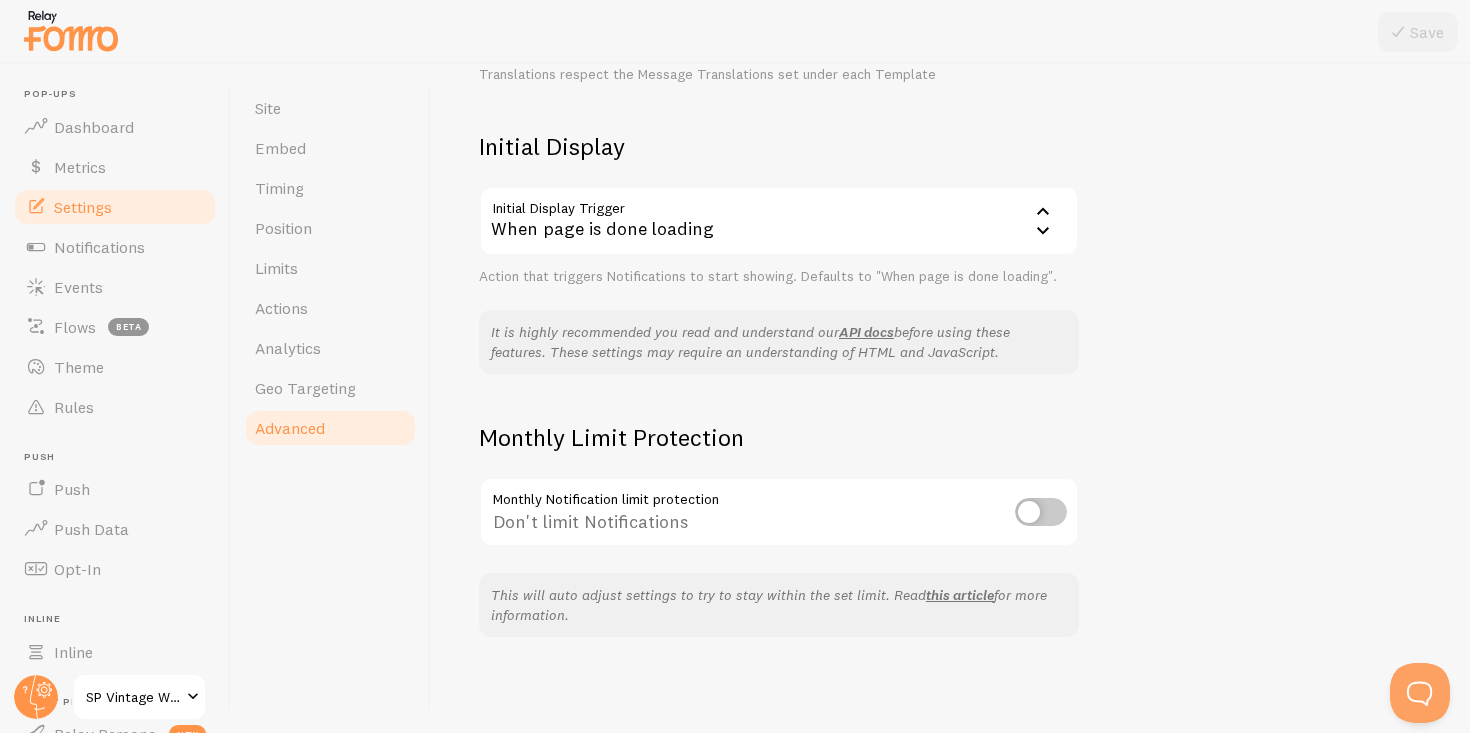 click at bounding box center (1041, 512) 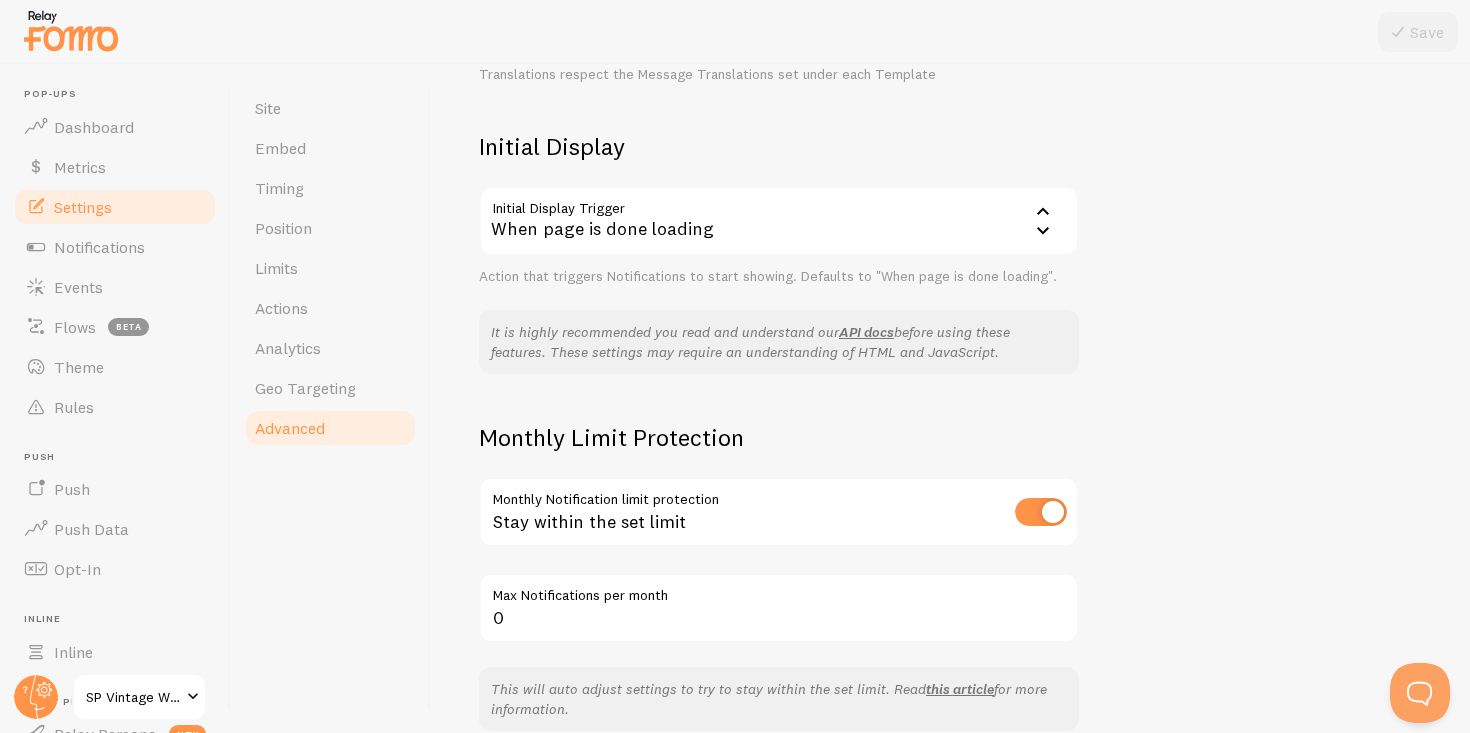 scroll, scrollTop: 521, scrollLeft: 0, axis: vertical 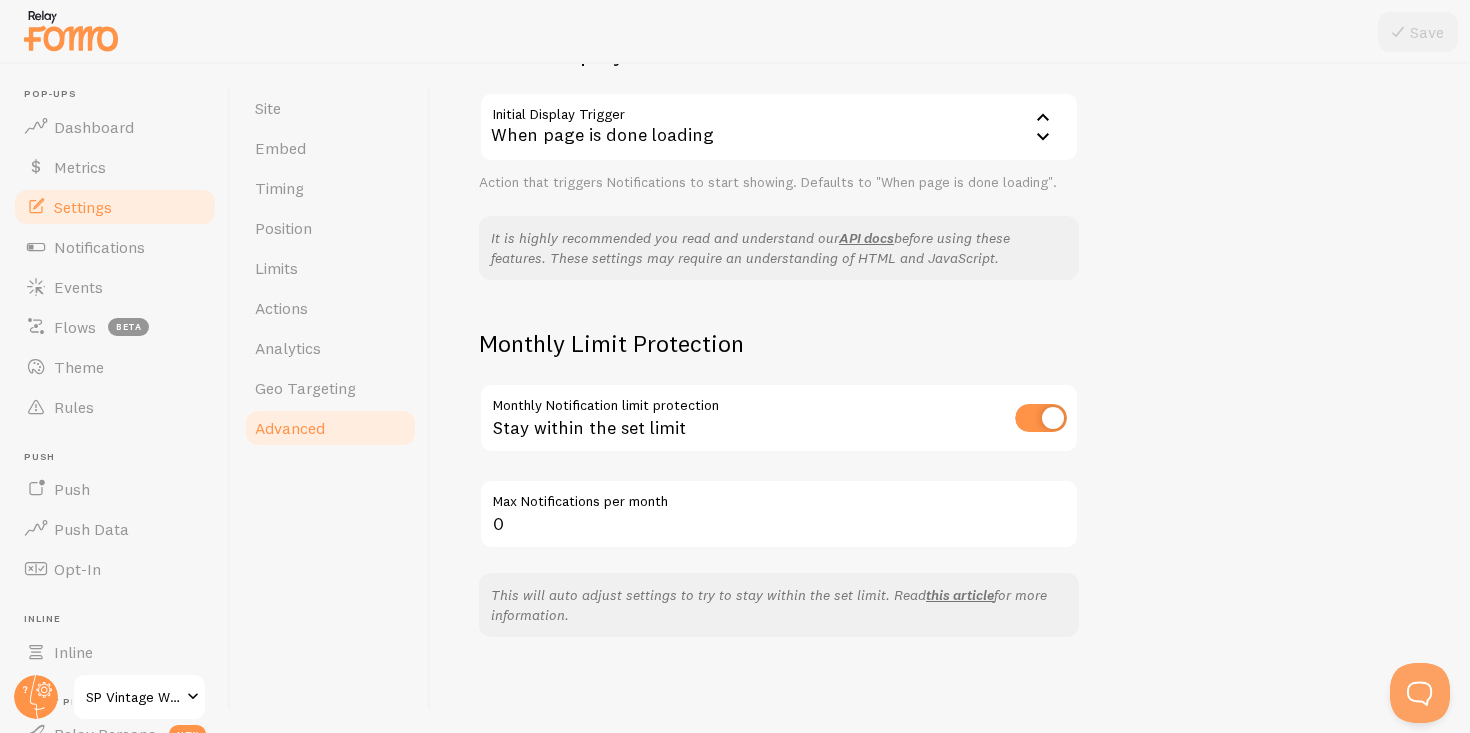 click at bounding box center (1041, 418) 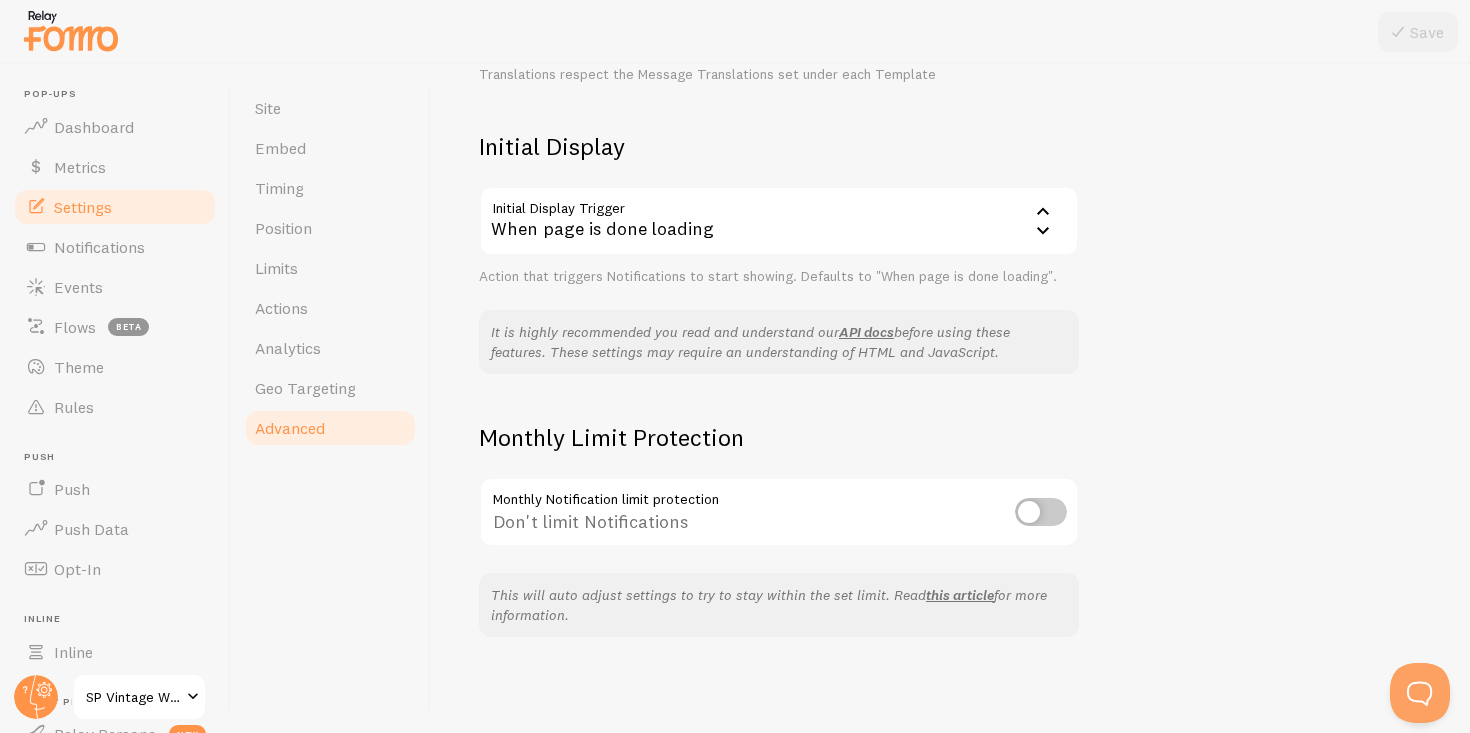 scroll, scrollTop: 427, scrollLeft: 0, axis: vertical 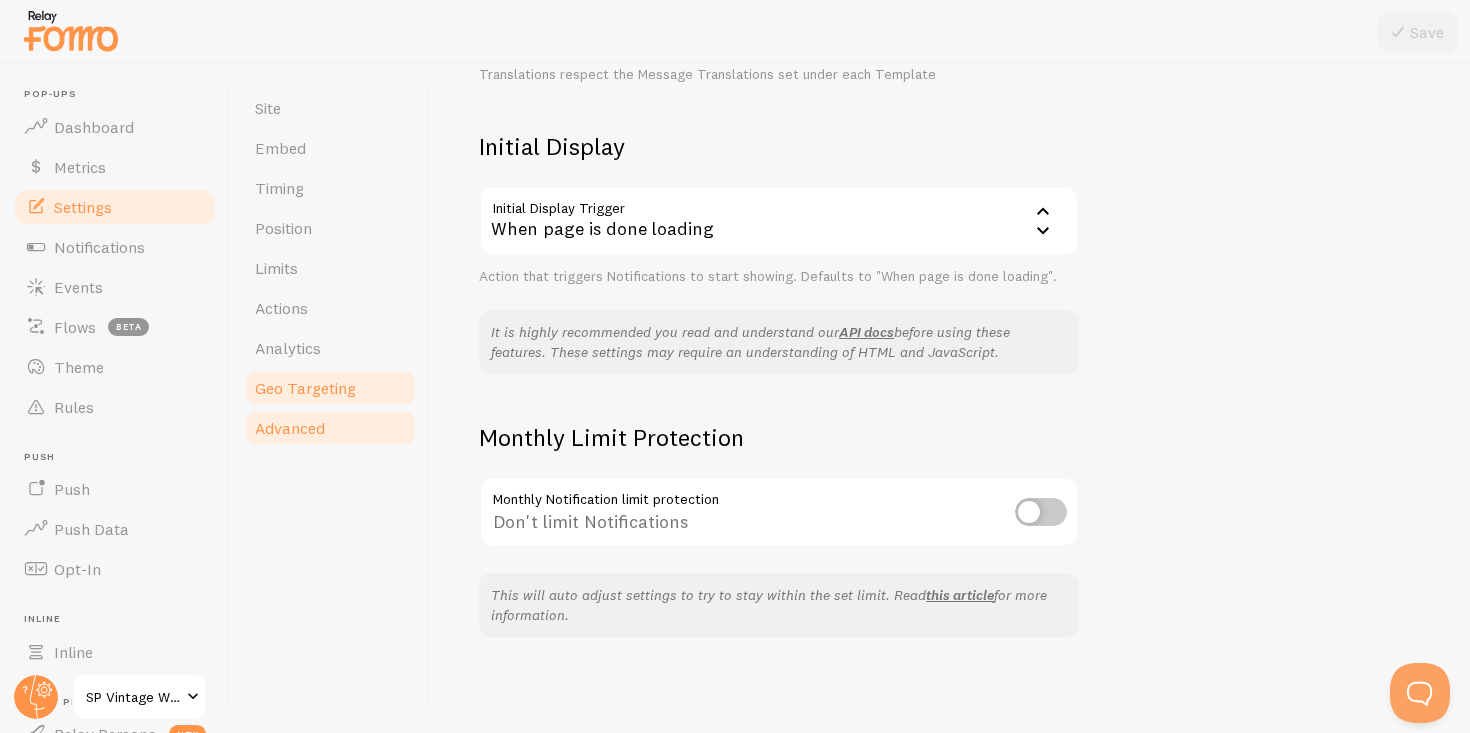 click on "Geo Targeting" at bounding box center [305, 388] 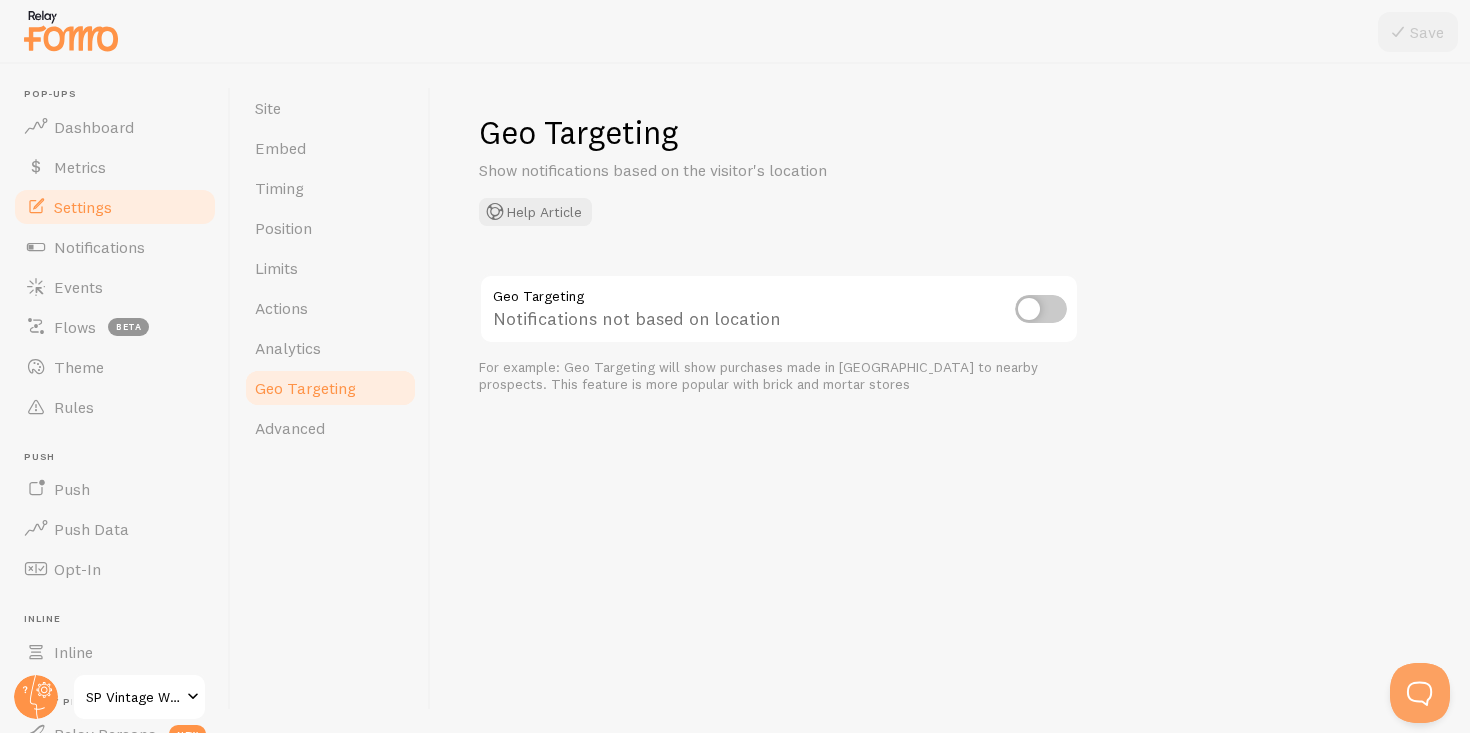 scroll, scrollTop: 0, scrollLeft: 0, axis: both 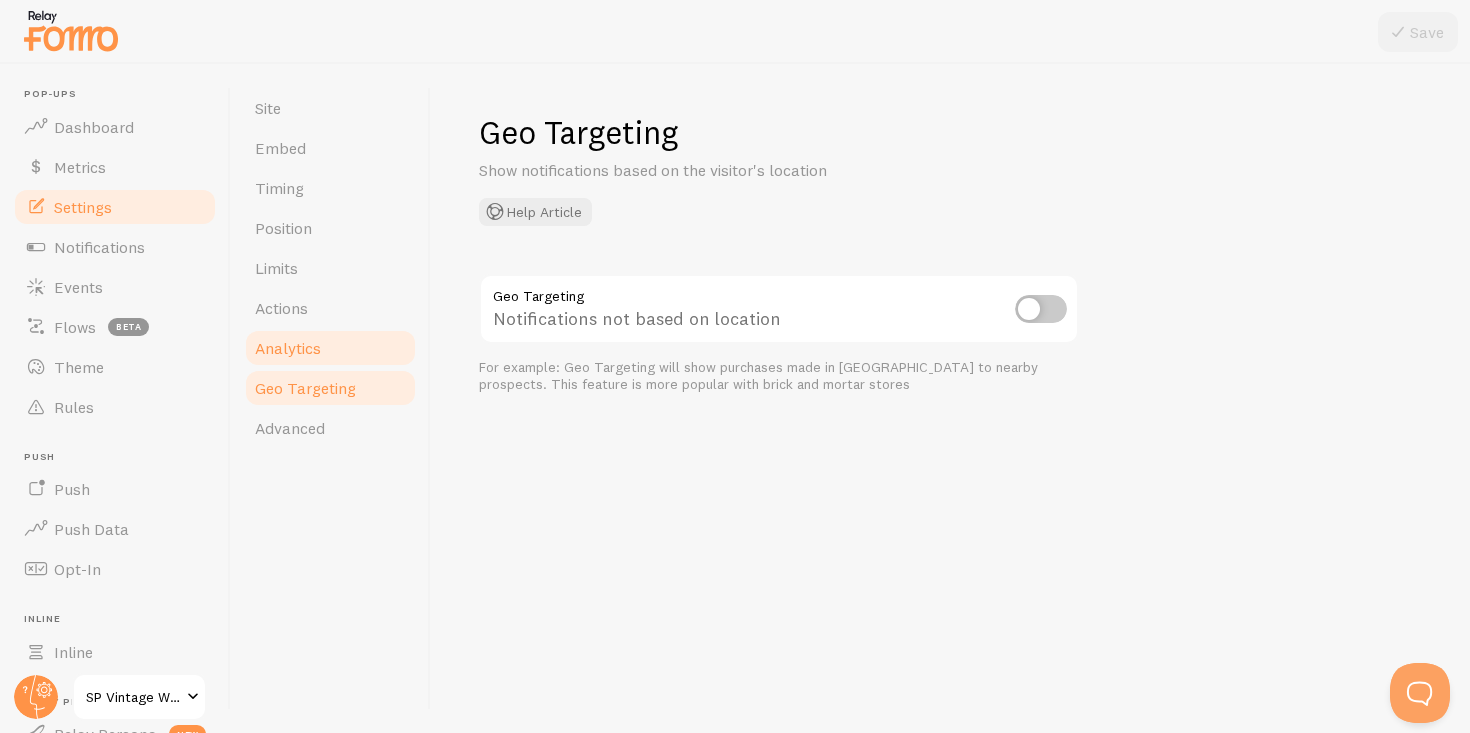 click on "Analytics" at bounding box center [288, 348] 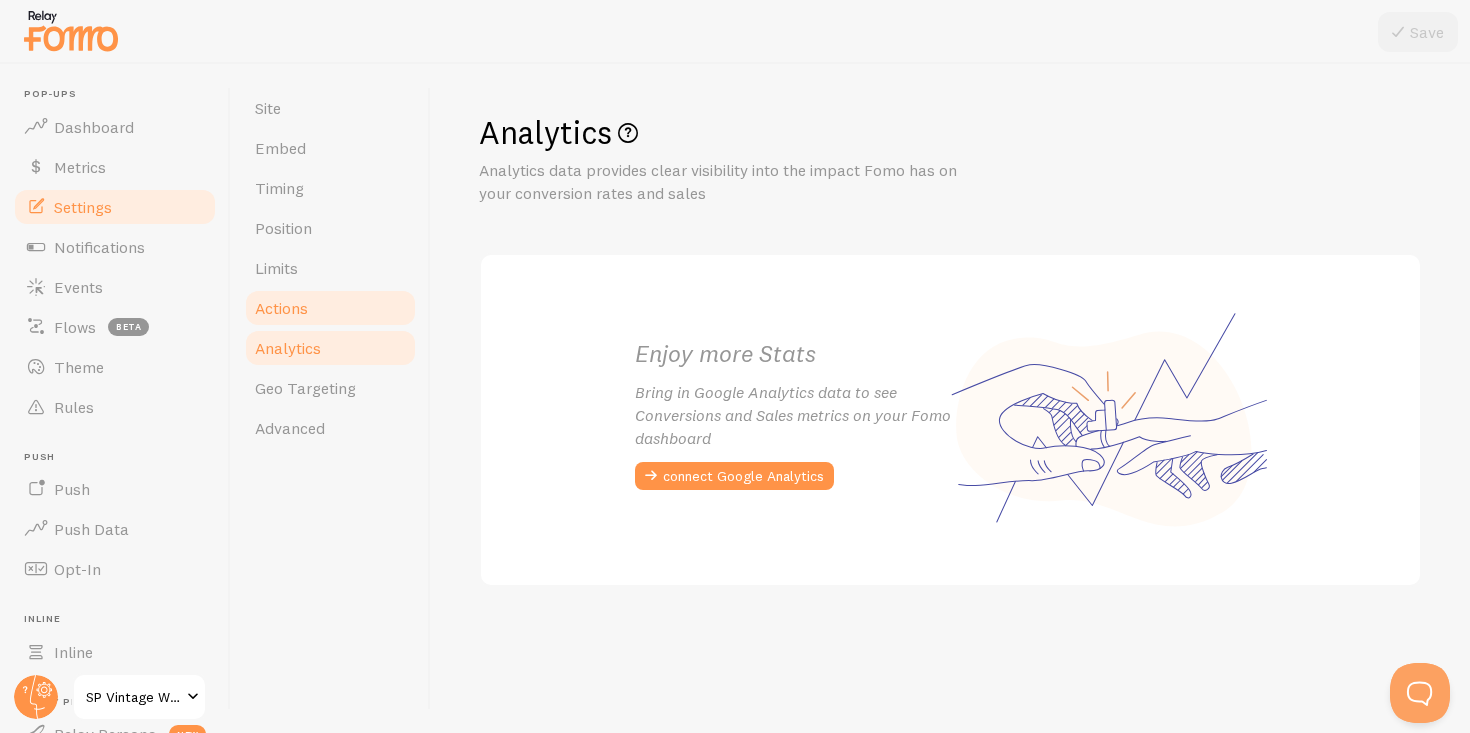 click on "Actions" at bounding box center (281, 308) 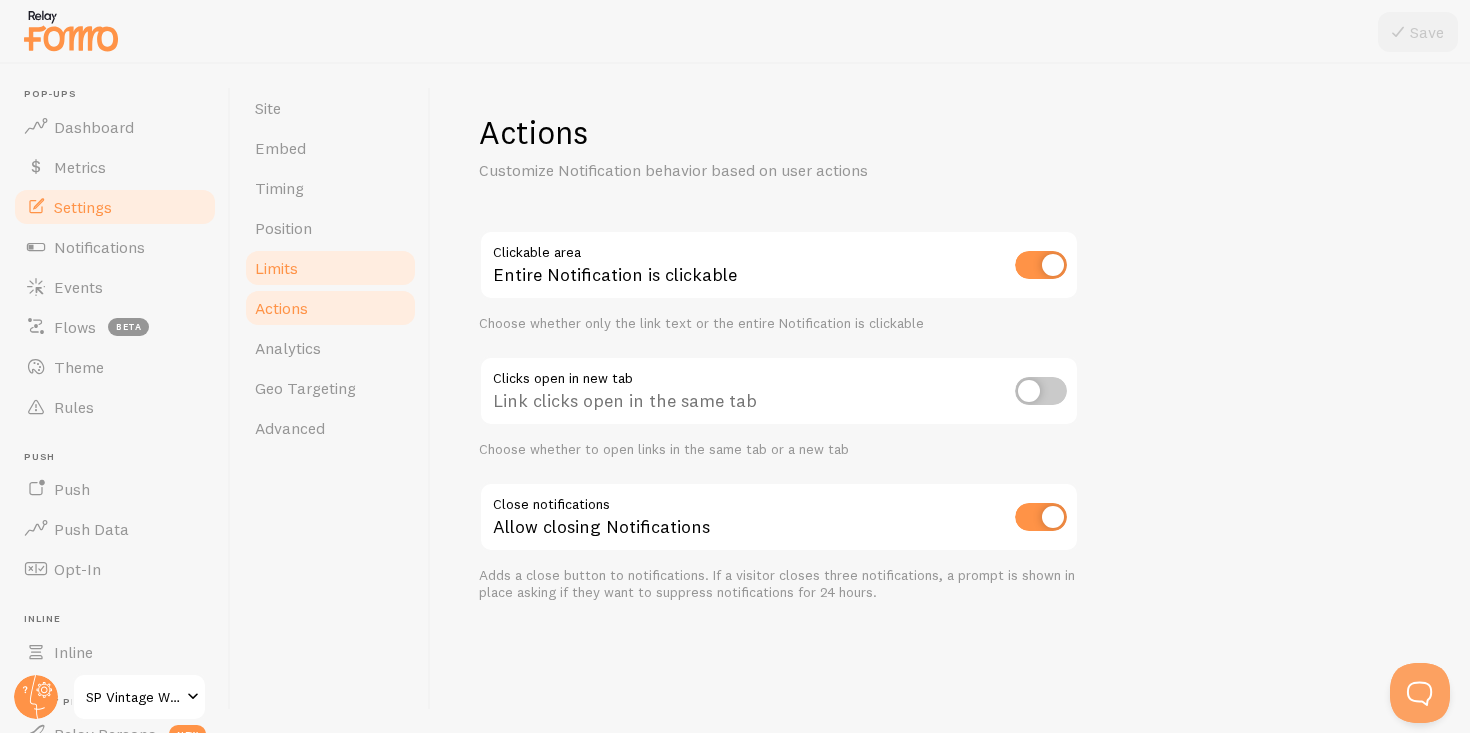 click on "Limits" at bounding box center (330, 268) 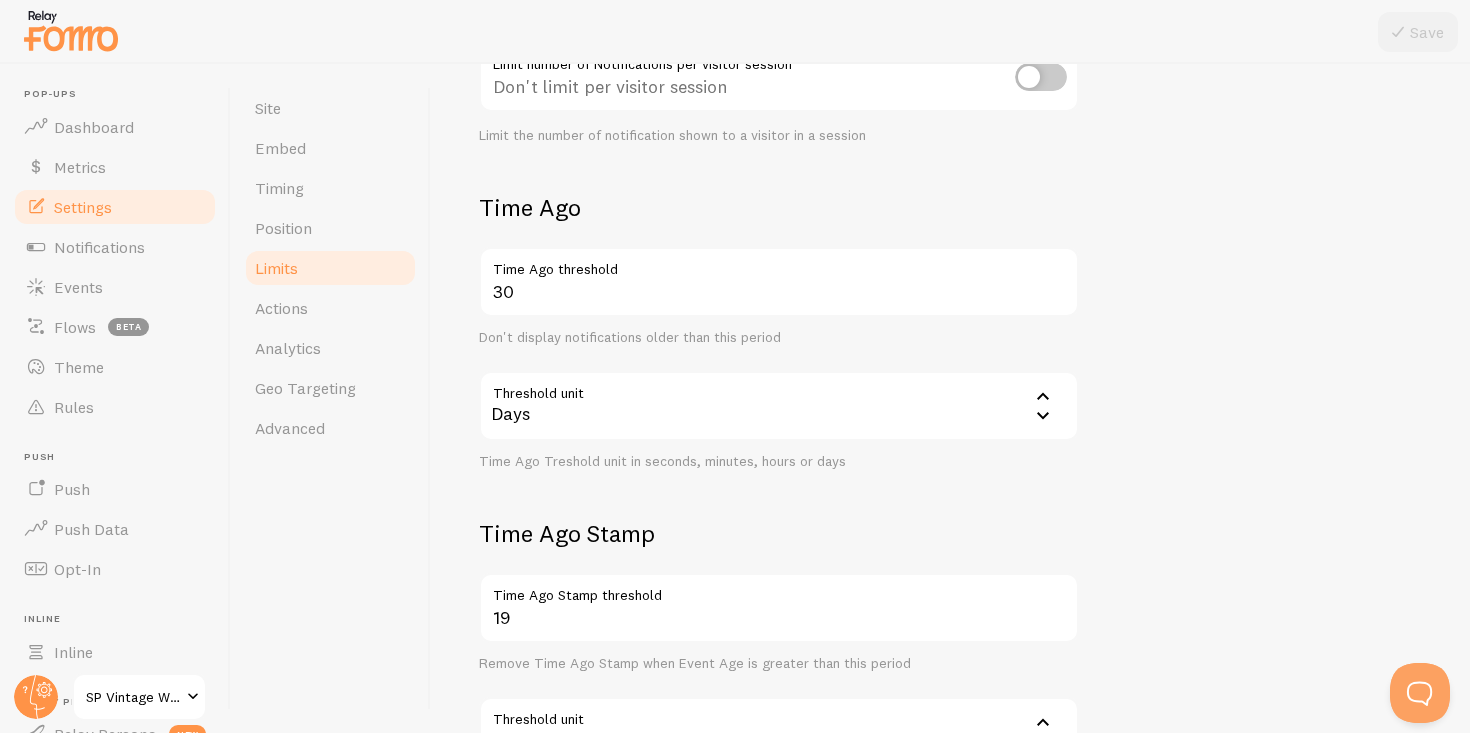 scroll, scrollTop: 563, scrollLeft: 0, axis: vertical 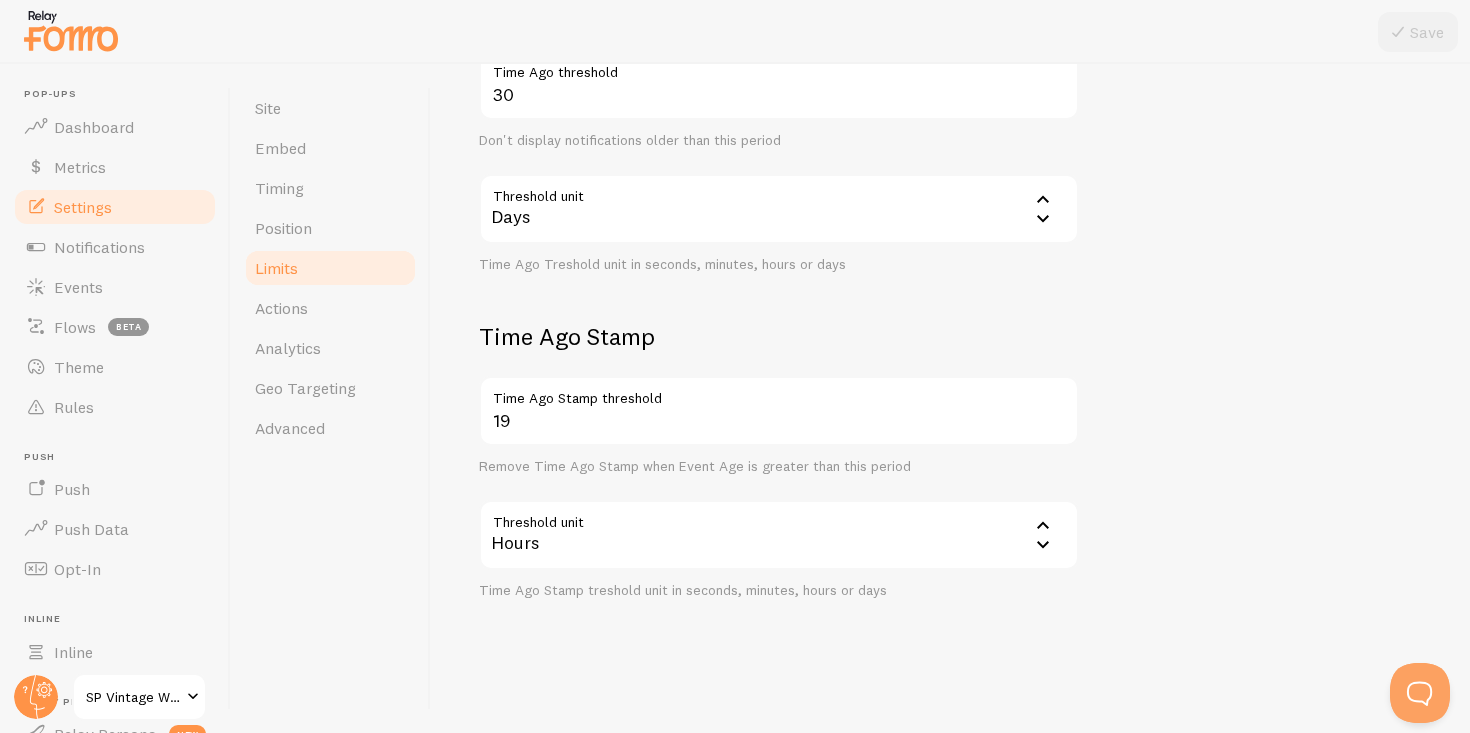 click on "Limits" at bounding box center (330, 268) 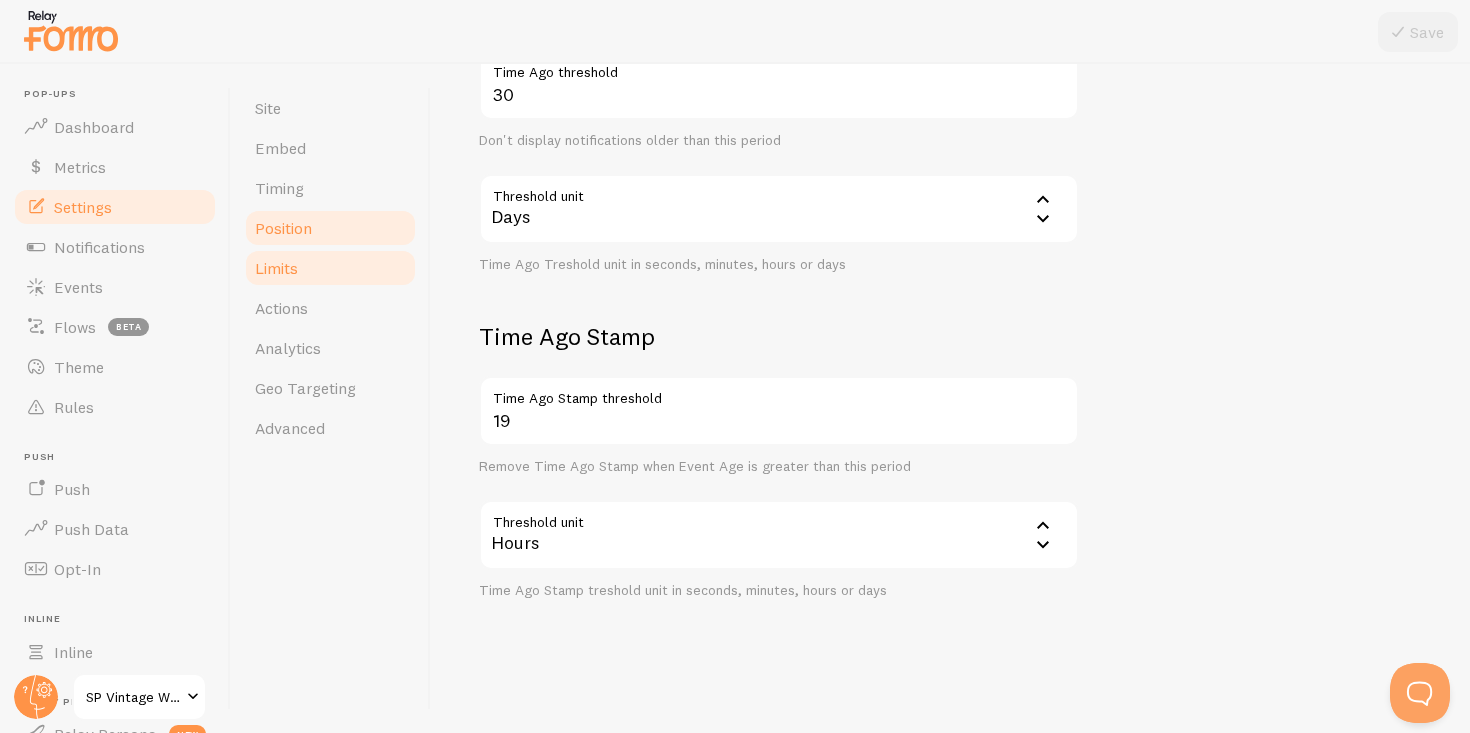 click on "Position" at bounding box center (330, 228) 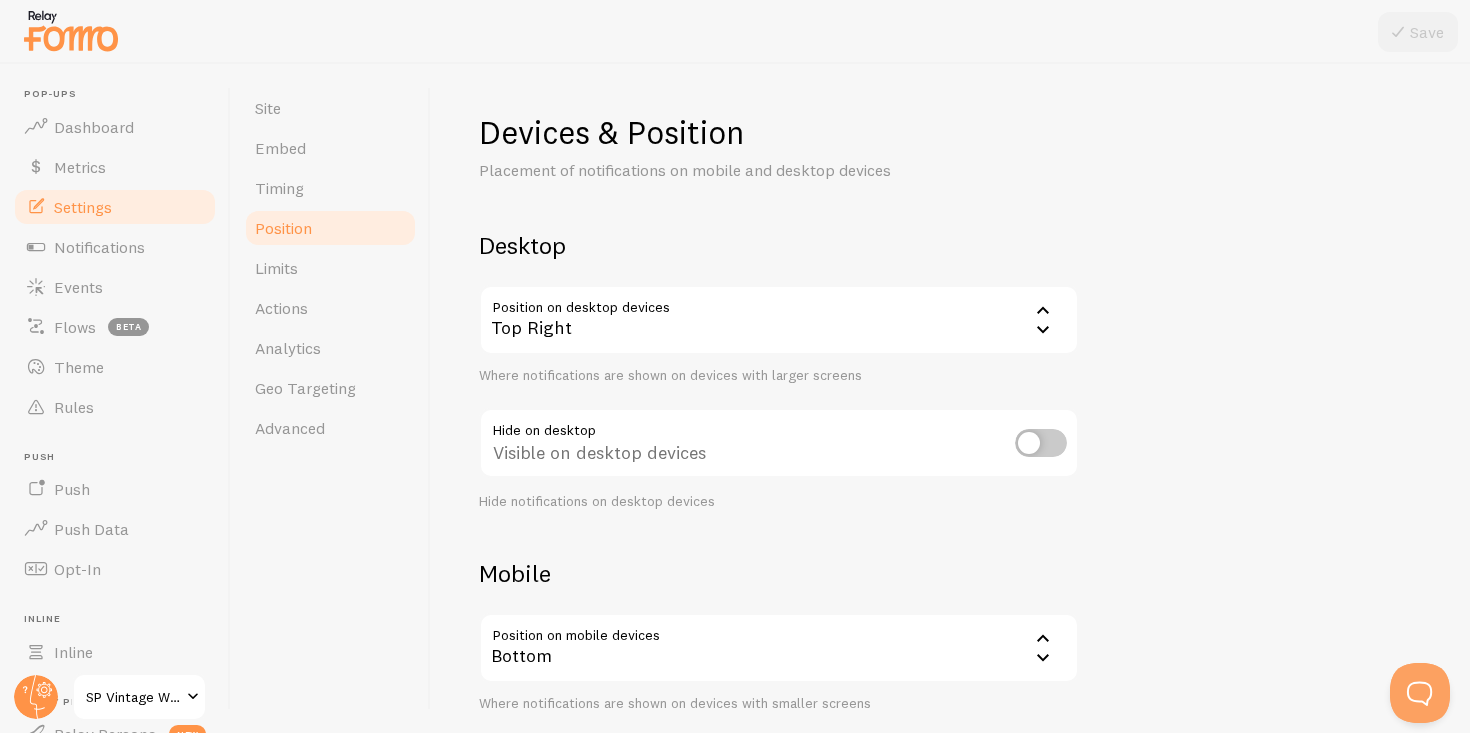 scroll, scrollTop: 201, scrollLeft: 0, axis: vertical 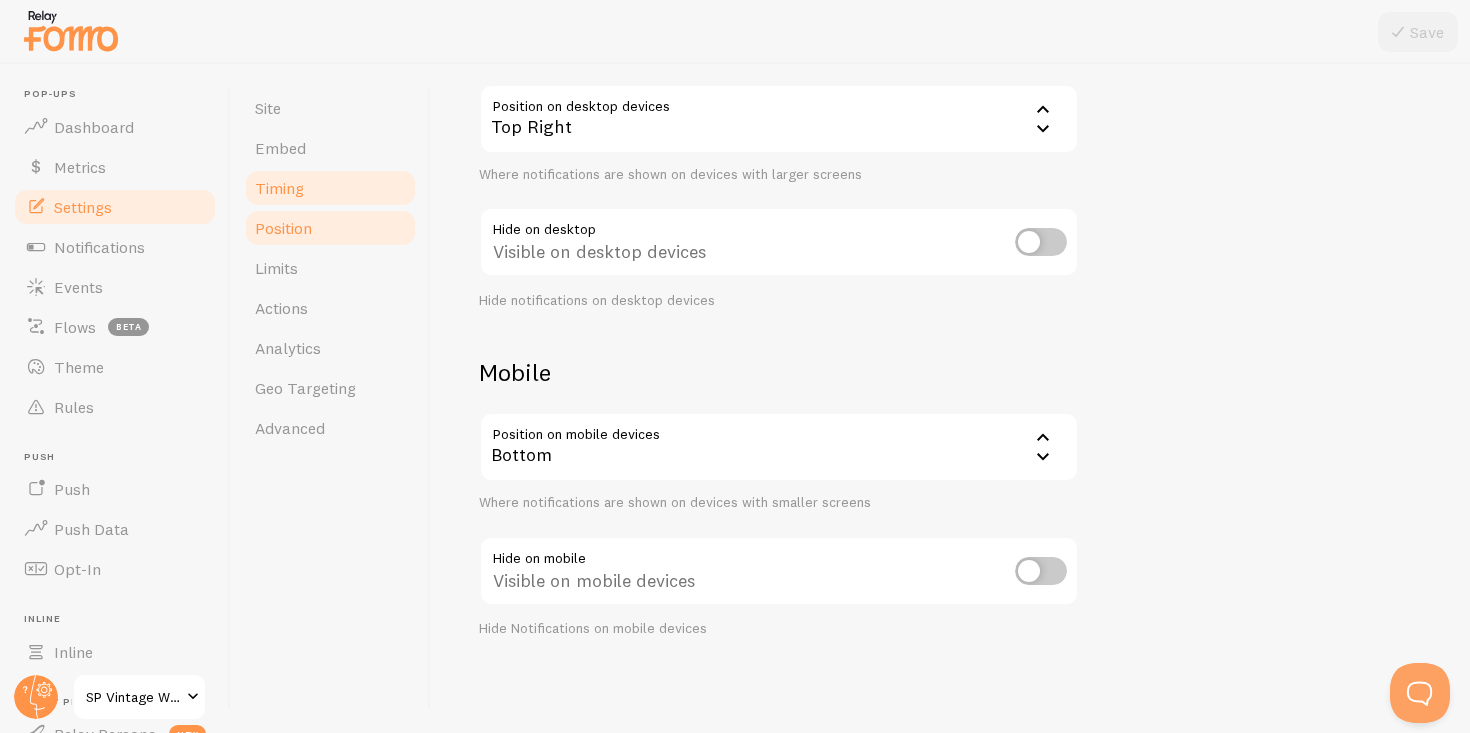 click on "Timing" at bounding box center (330, 188) 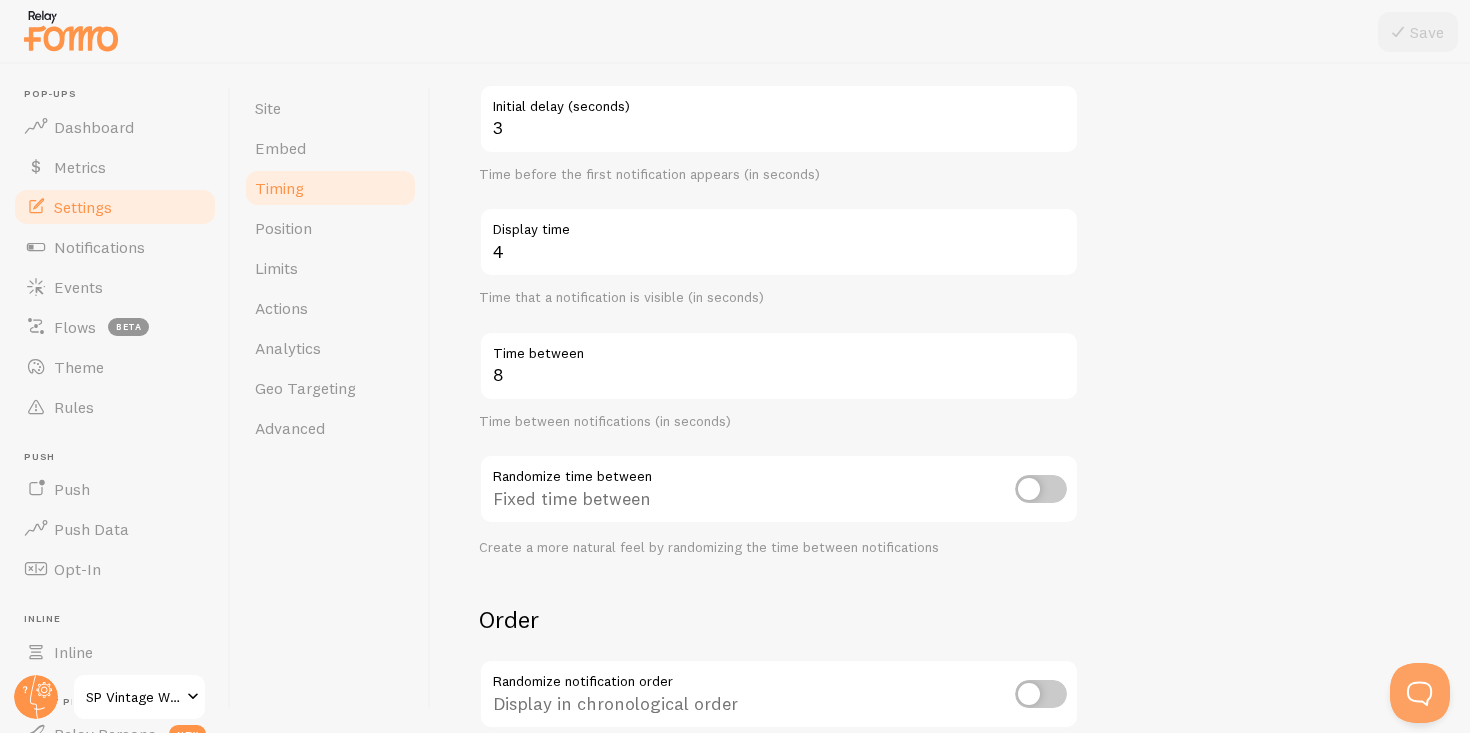 scroll, scrollTop: 0, scrollLeft: 0, axis: both 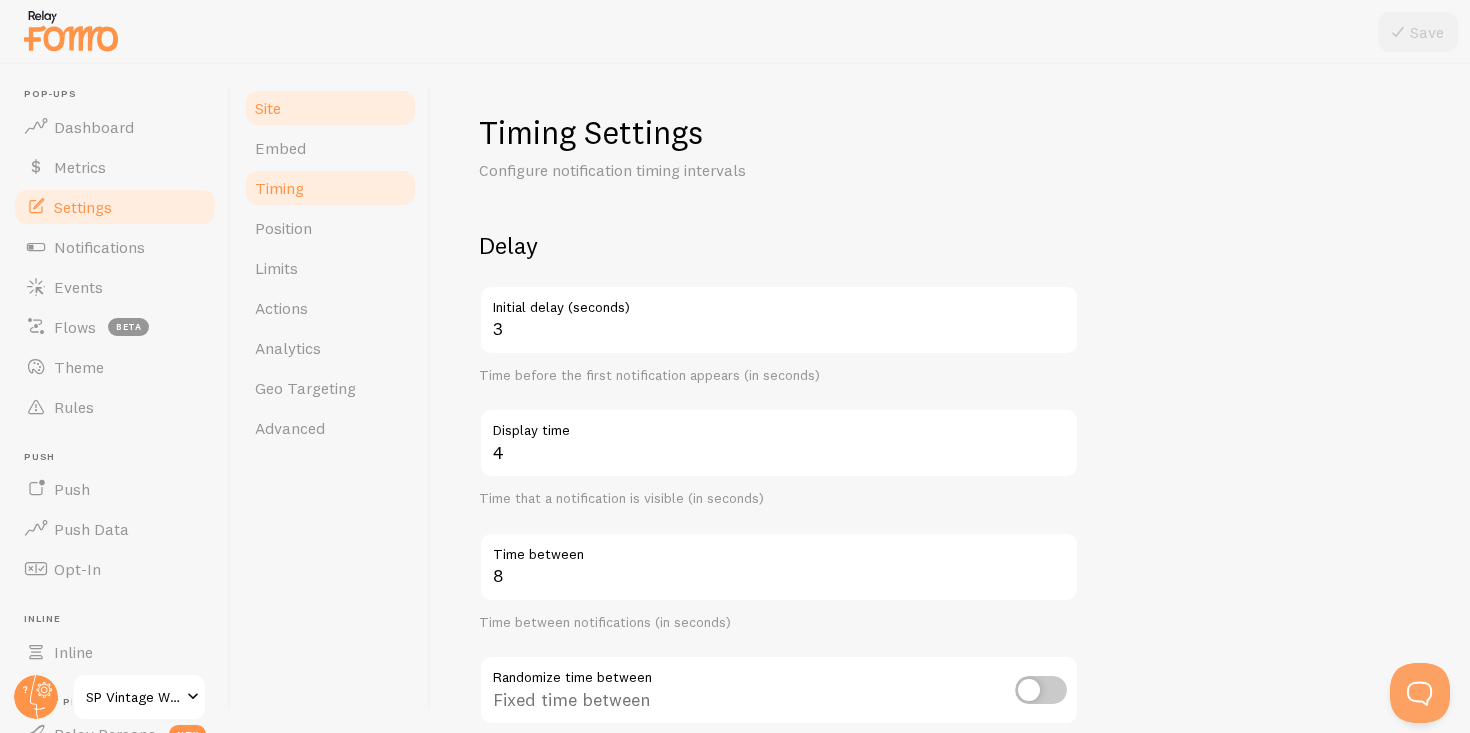 click on "Site" at bounding box center (330, 108) 